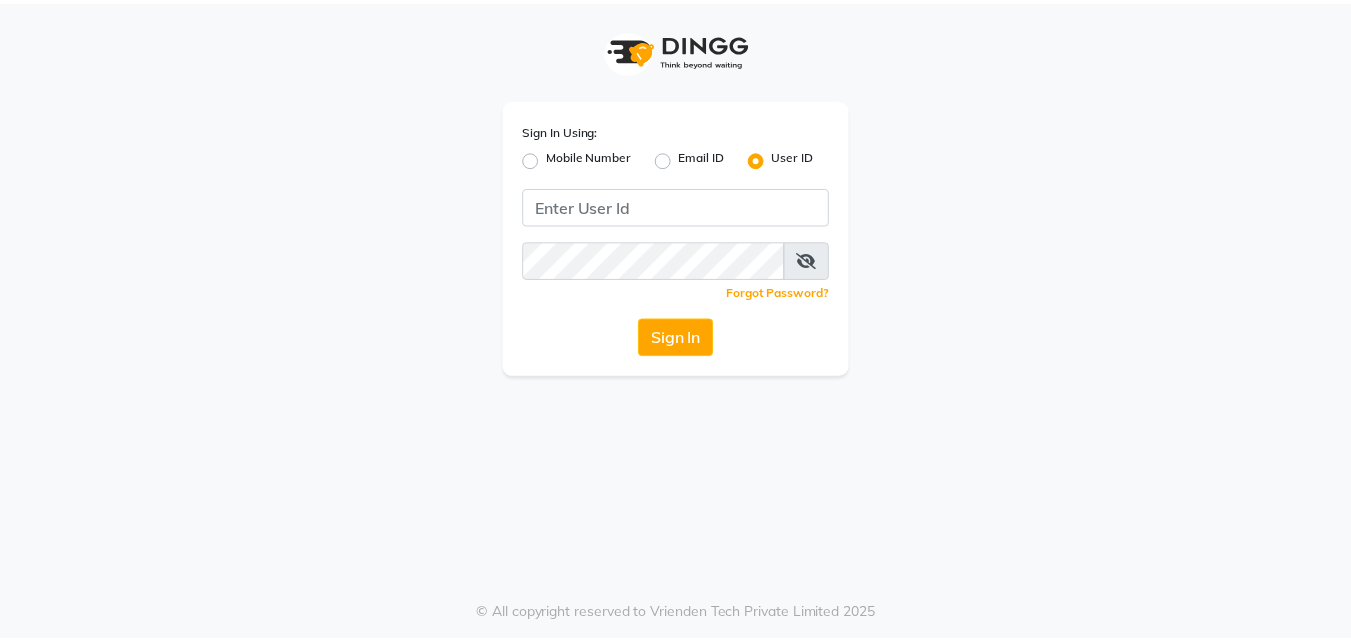 scroll, scrollTop: 0, scrollLeft: 0, axis: both 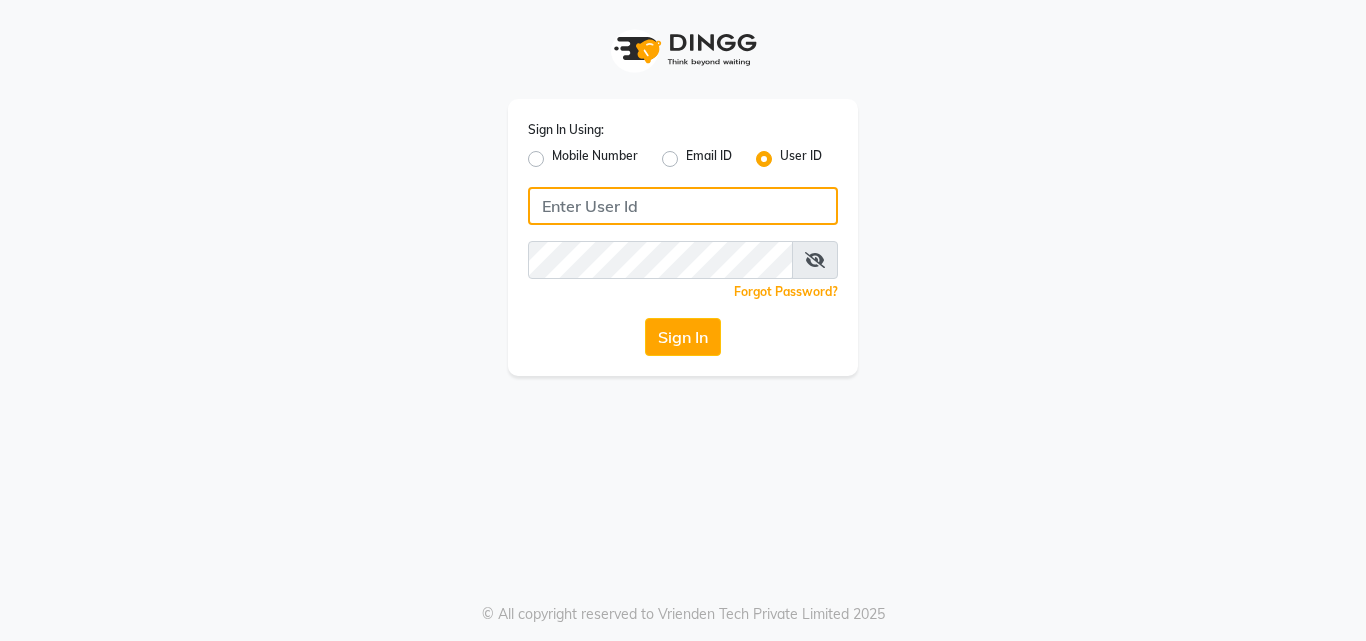 type on "9167548266" 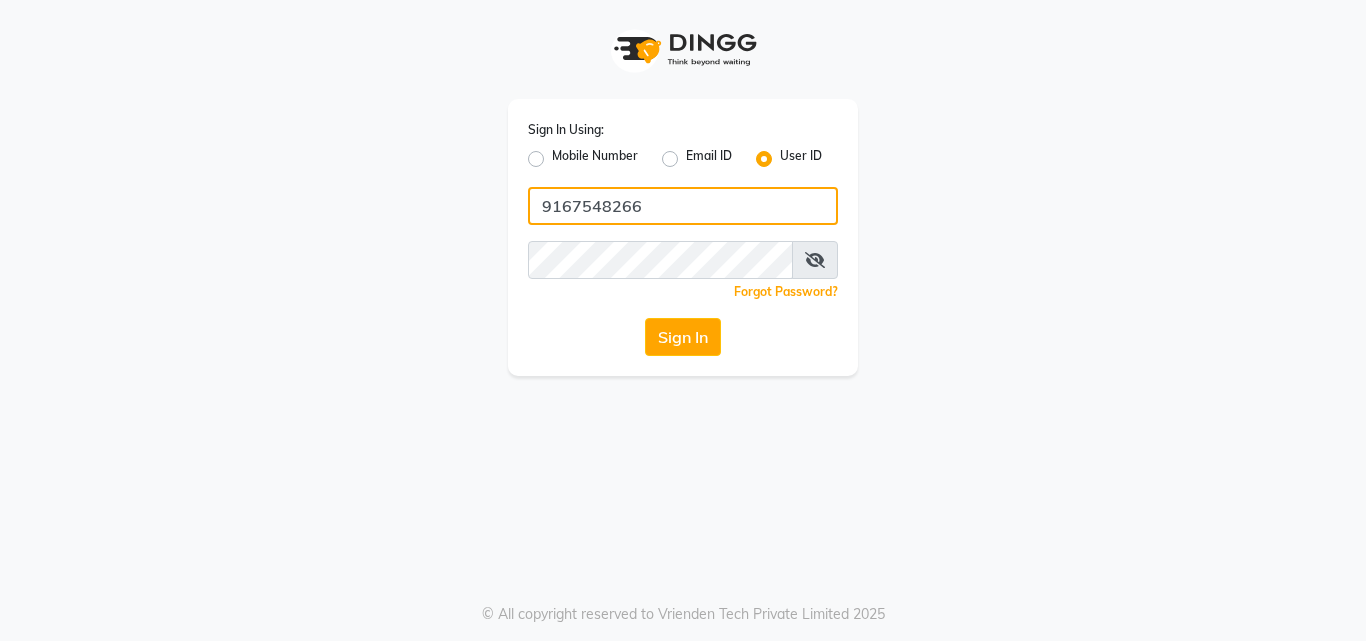 click on "9167548266" 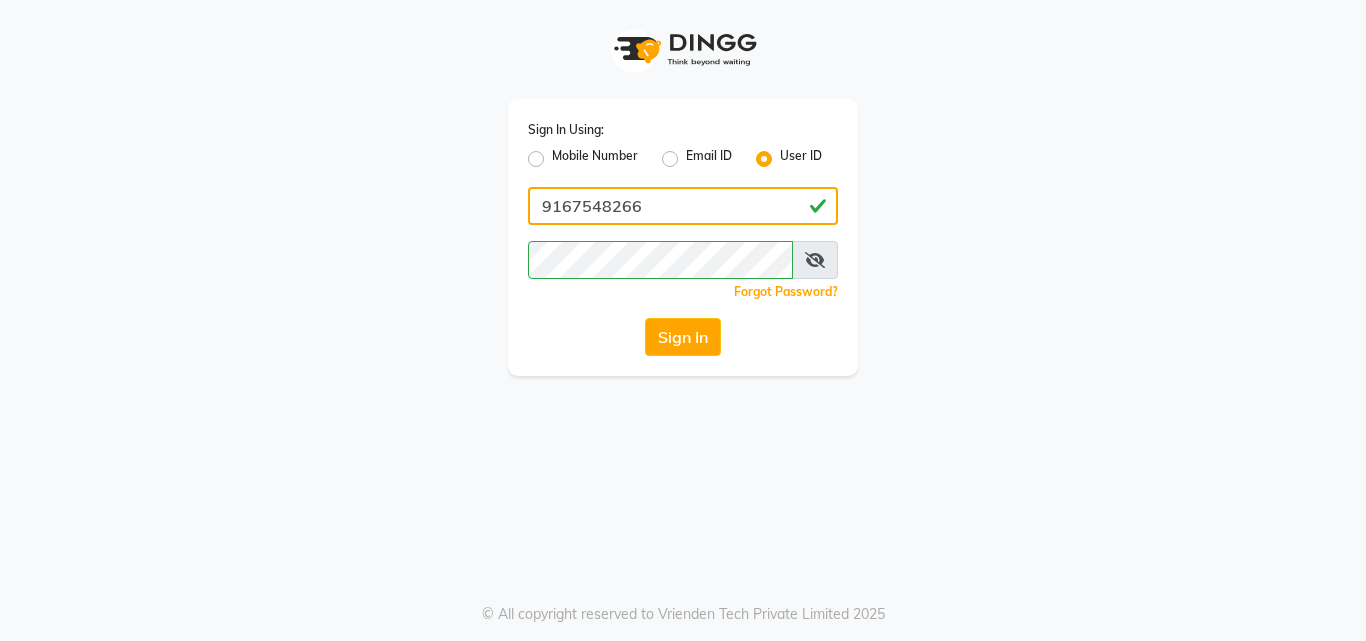 click on "9167548266" 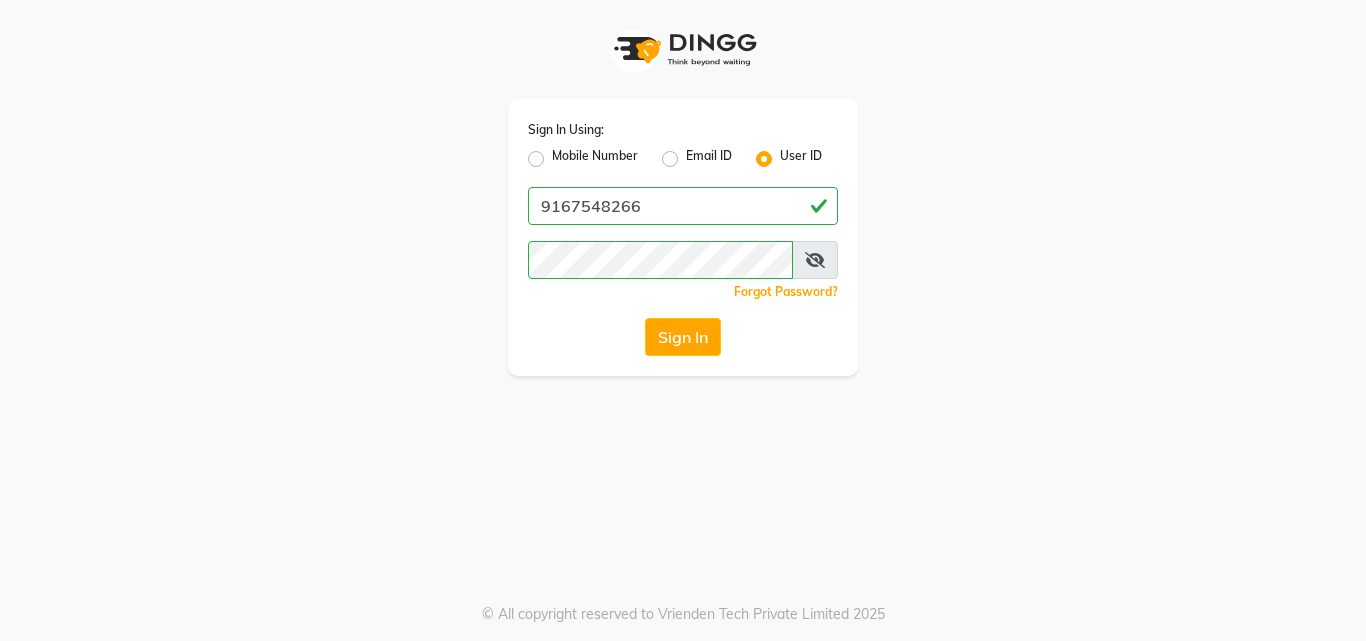 click on "Mobile Number" 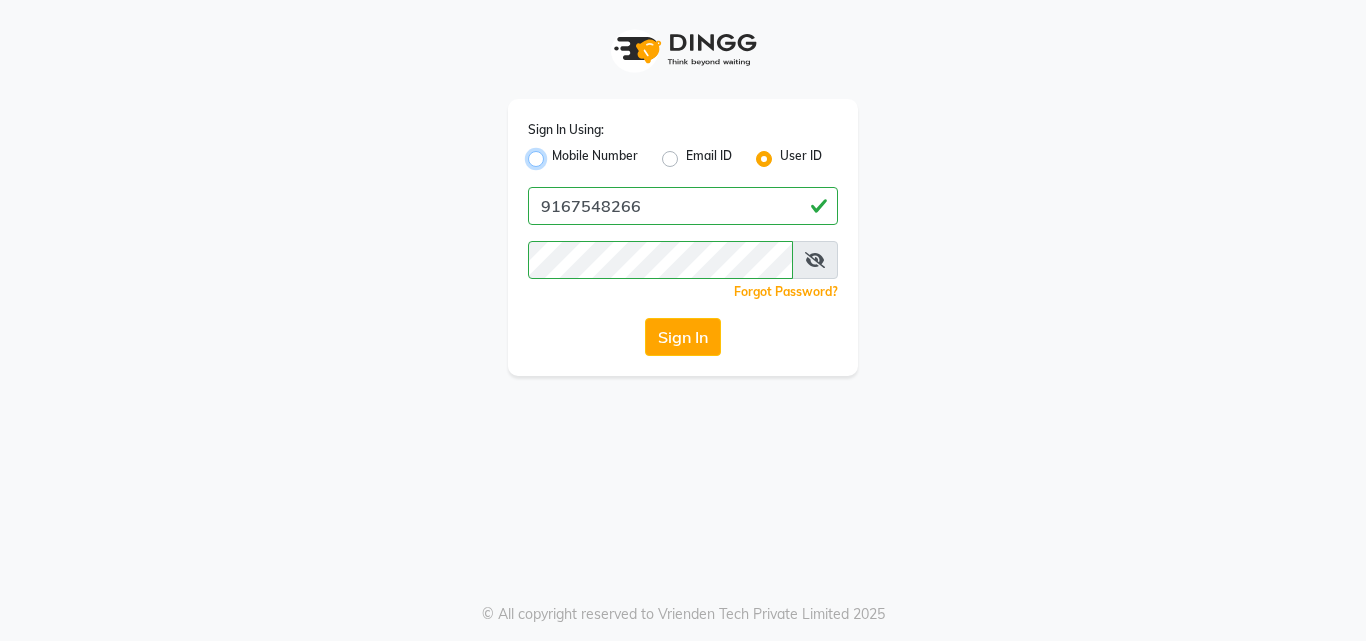 click on "Mobile Number" at bounding box center [558, 153] 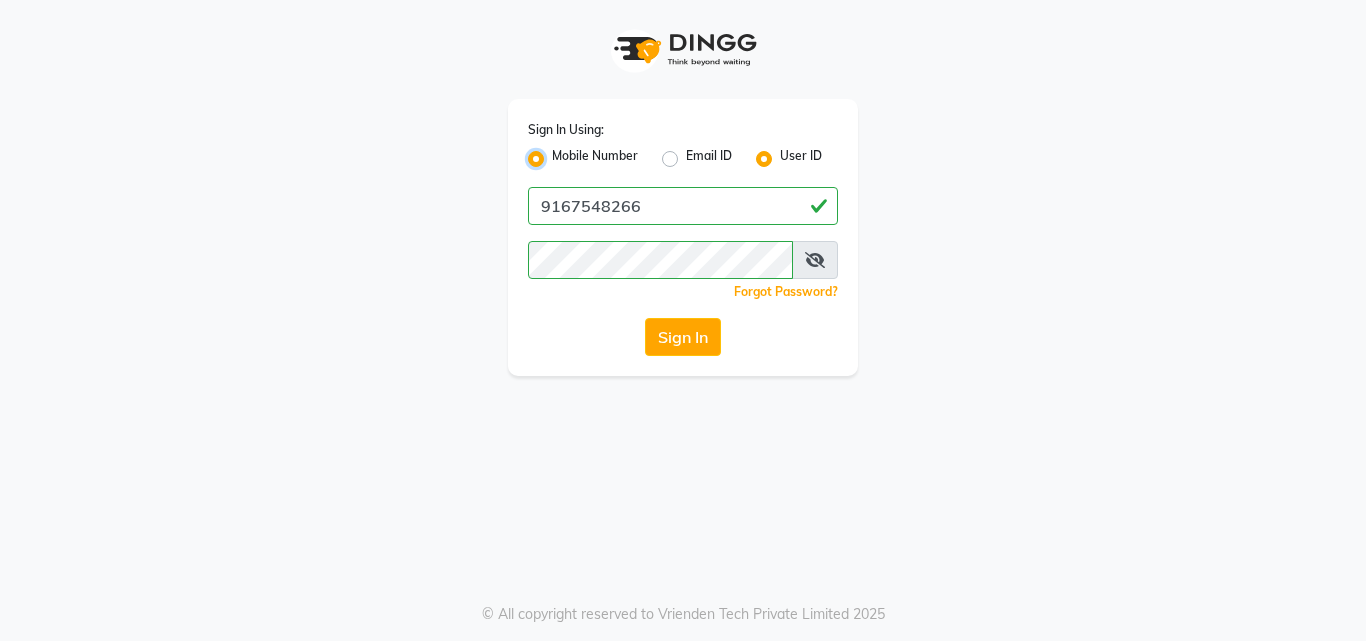 radio on "false" 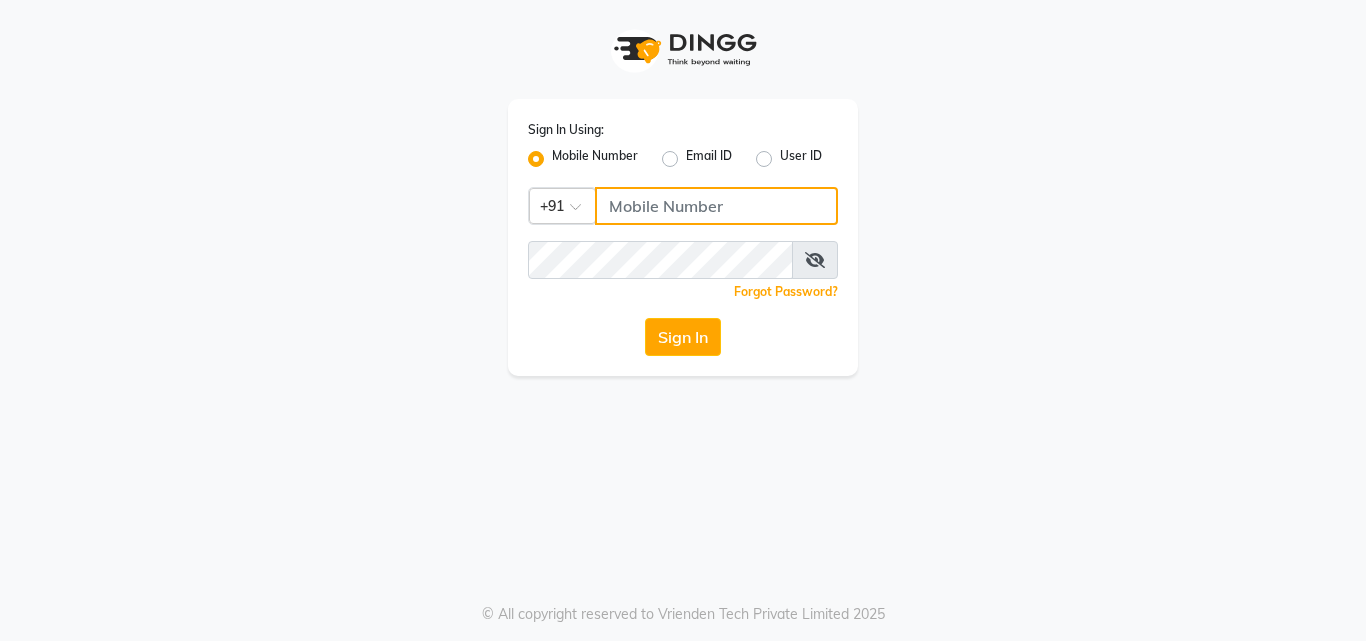 drag, startPoint x: 667, startPoint y: 210, endPoint x: 672, endPoint y: 199, distance: 12.083046 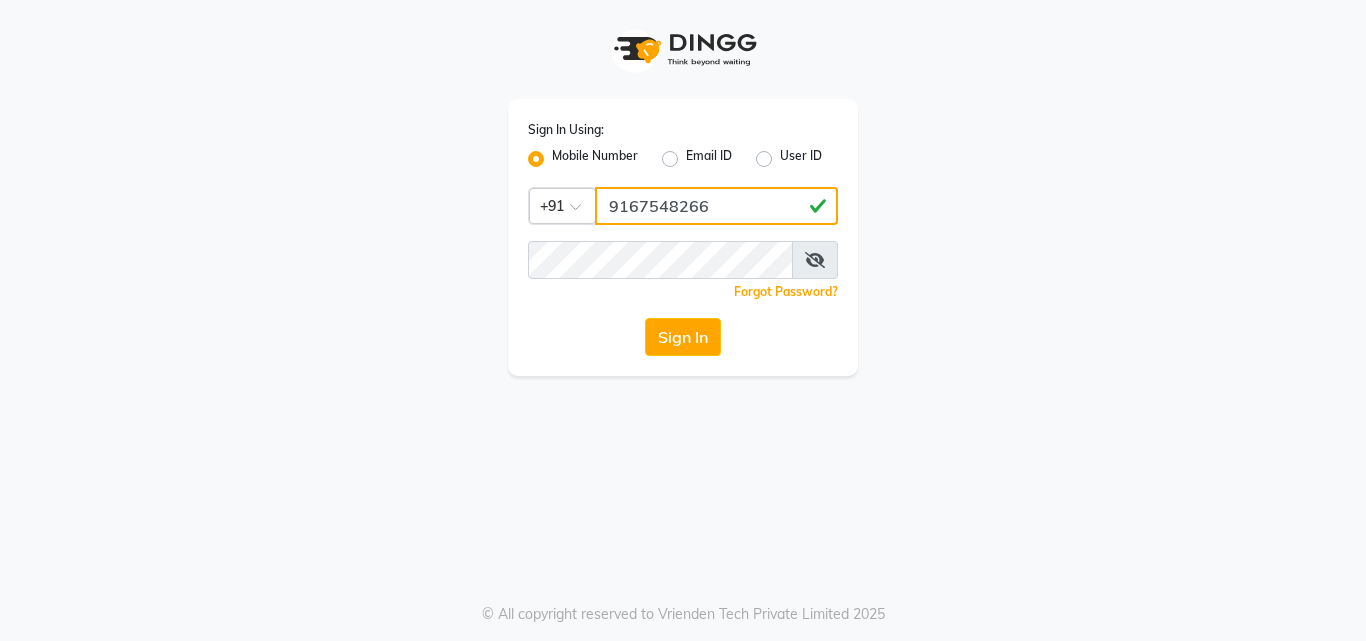 type on "9167548266" 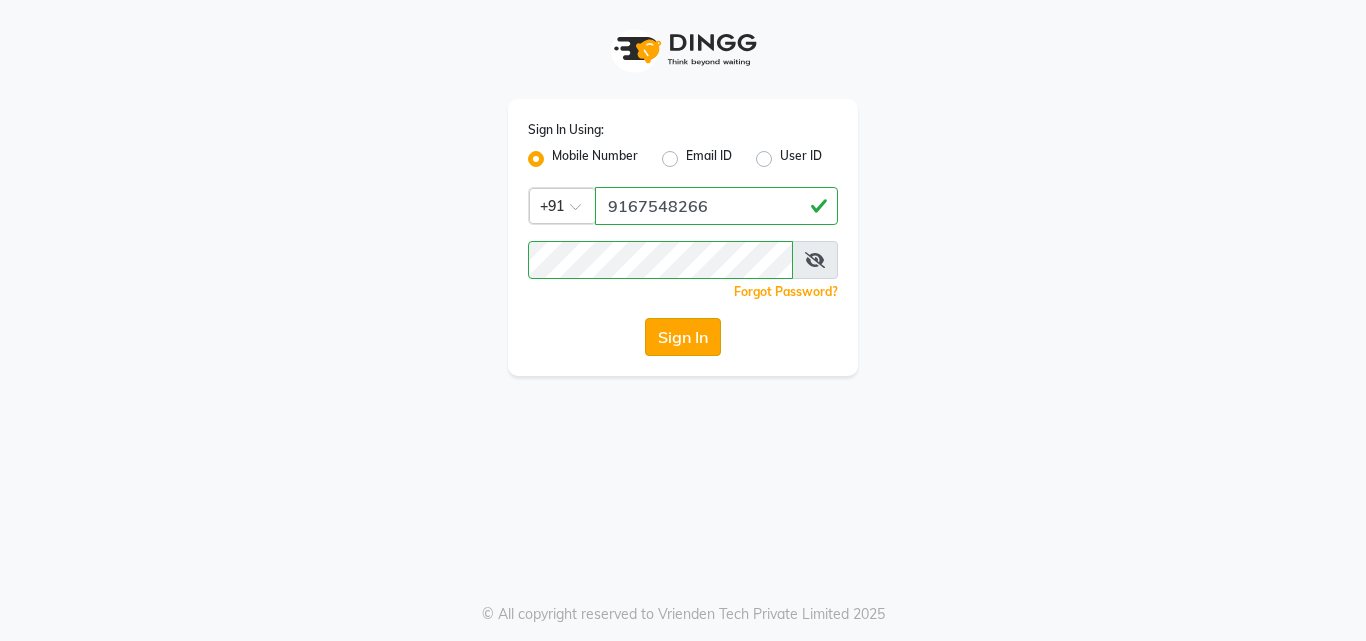 click on "Sign In" 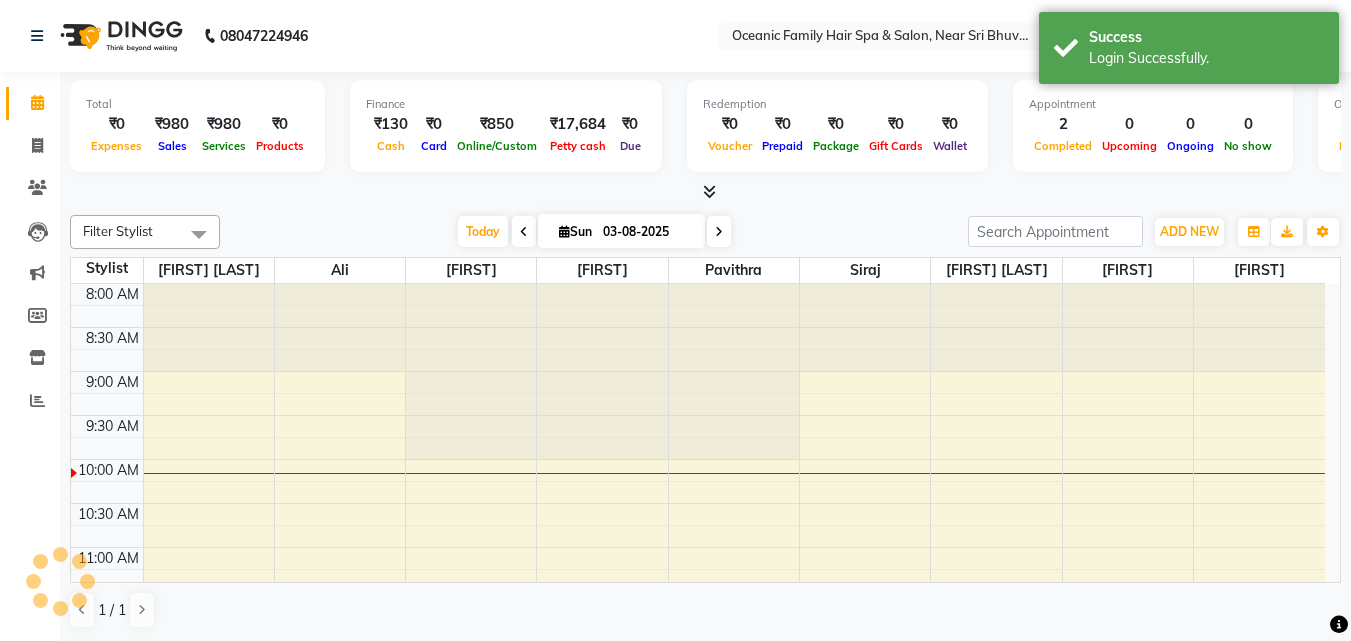 scroll, scrollTop: 0, scrollLeft: 0, axis: both 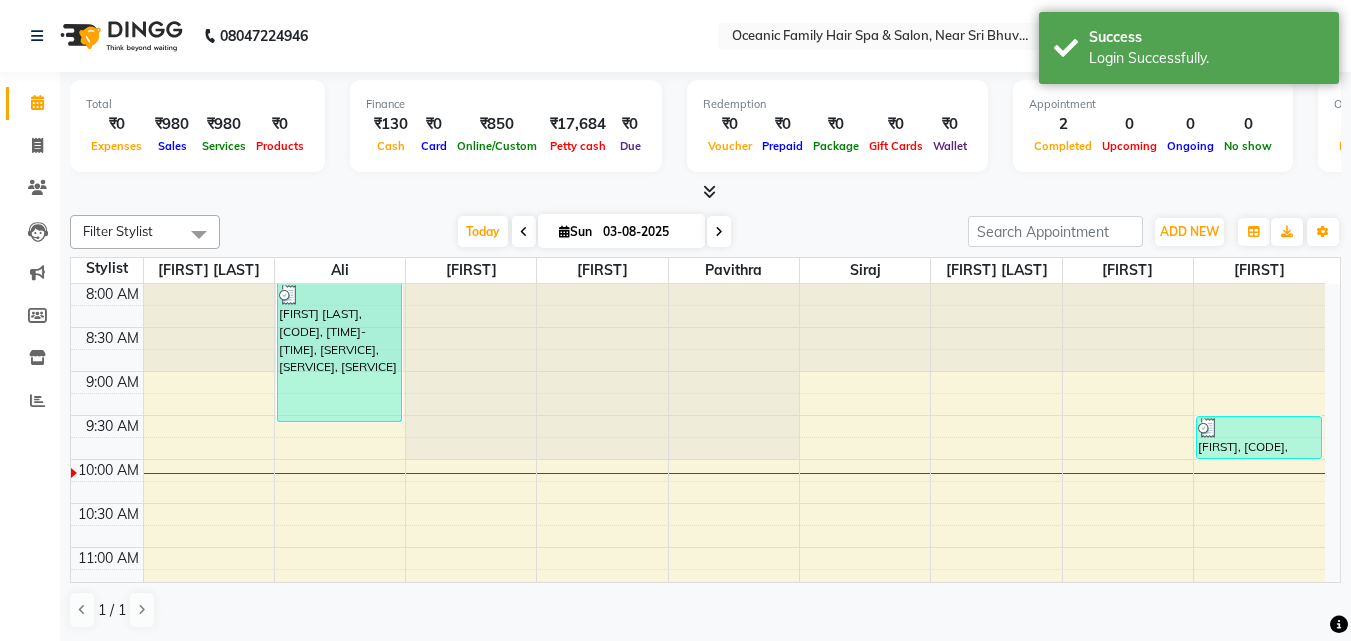 drag, startPoint x: 441, startPoint y: 36, endPoint x: 0, endPoint y: 138, distance: 452.64224 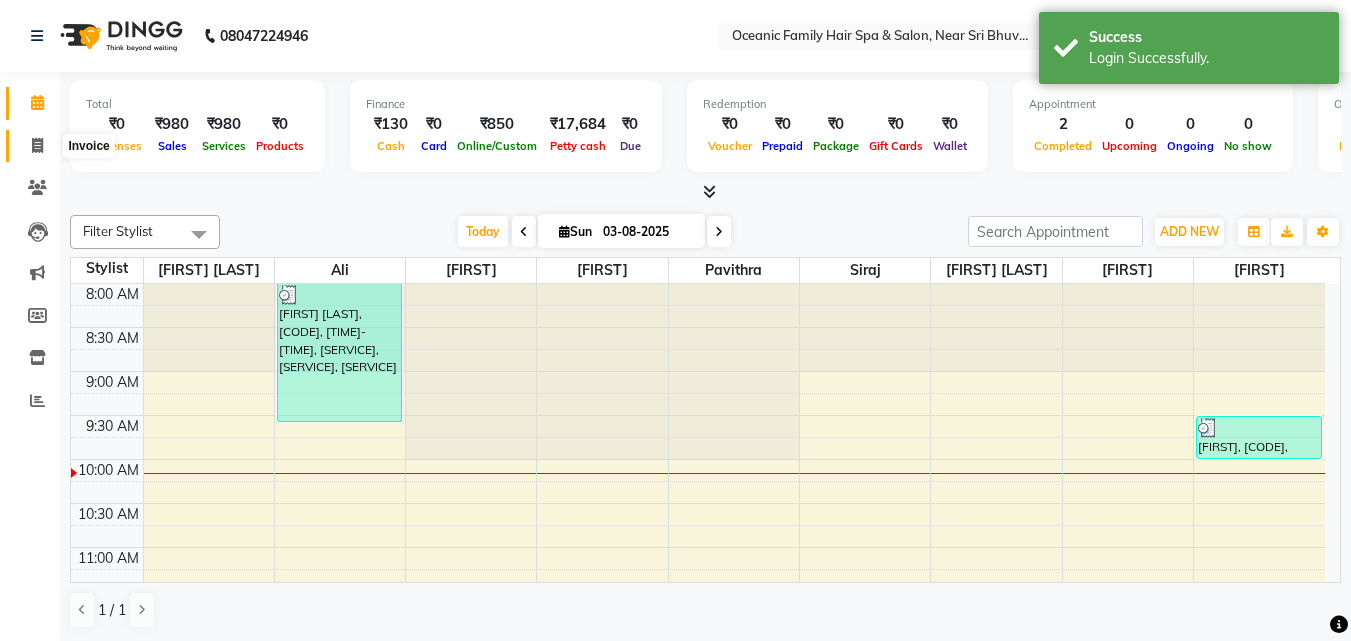 click 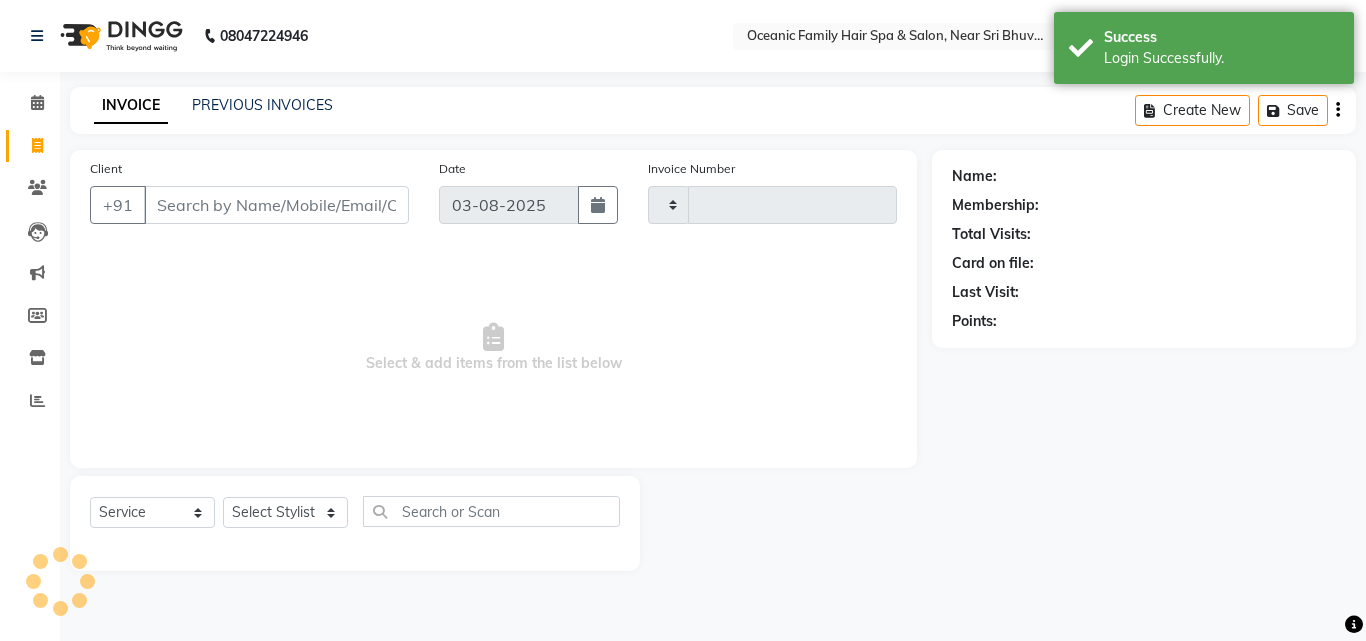 type on "2511" 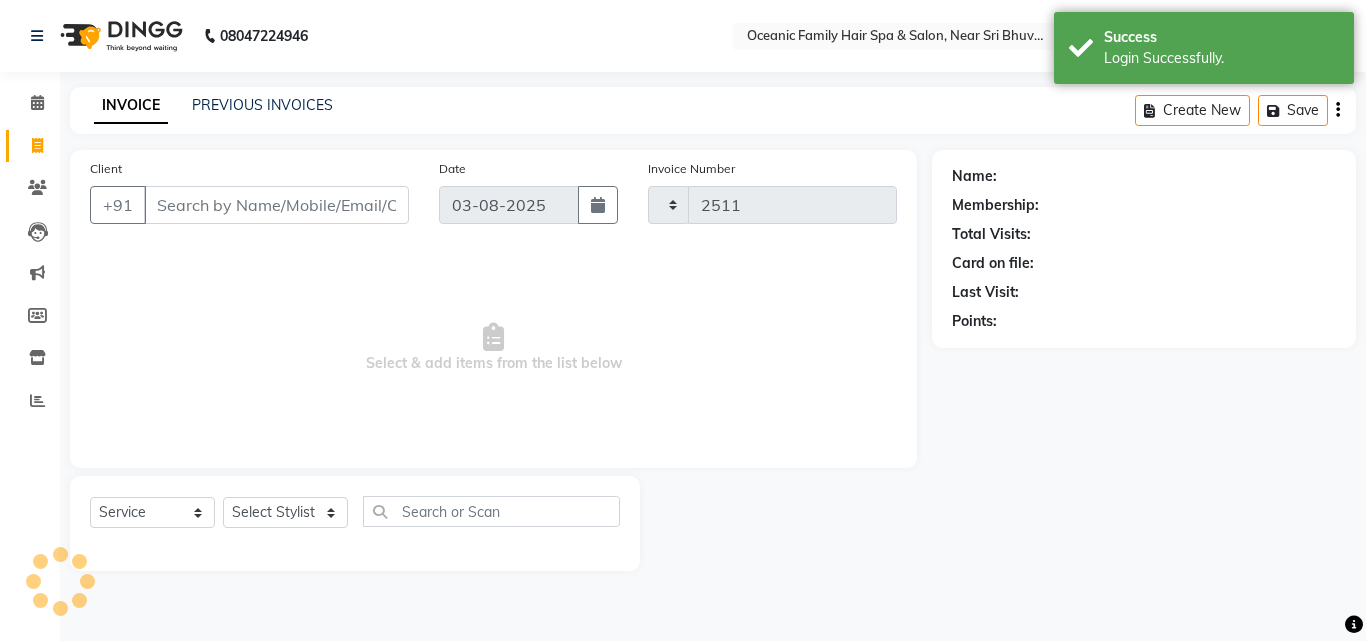 select on "4366" 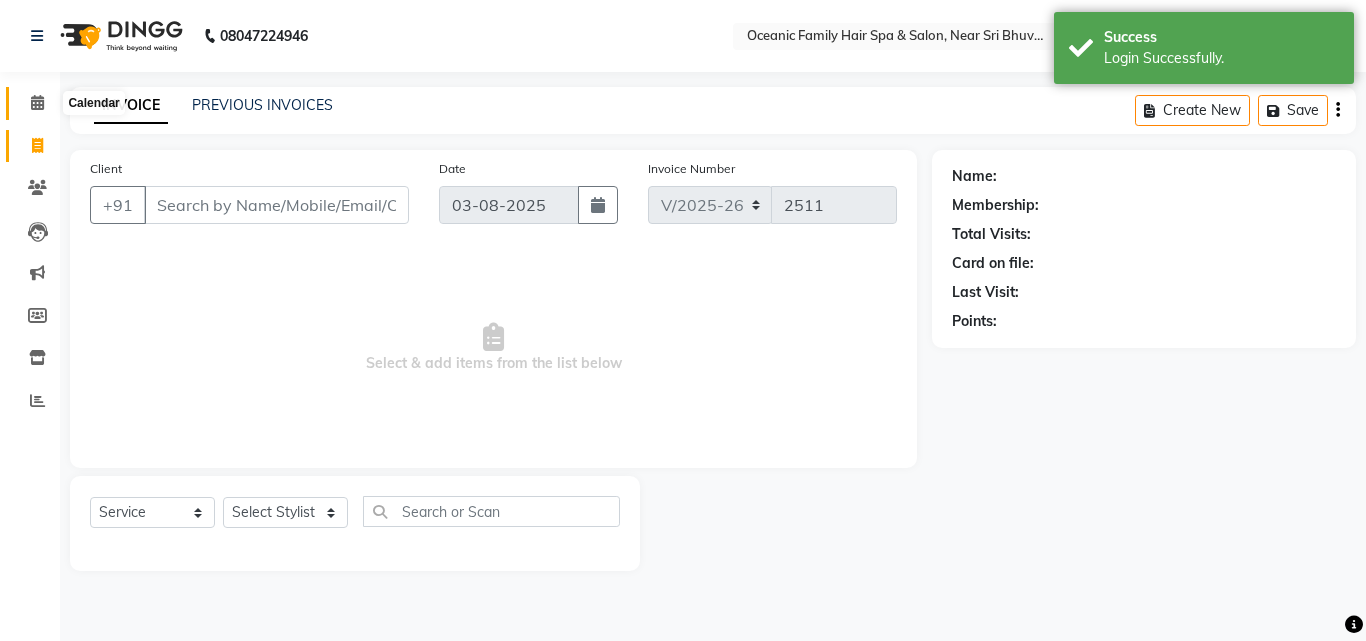 click 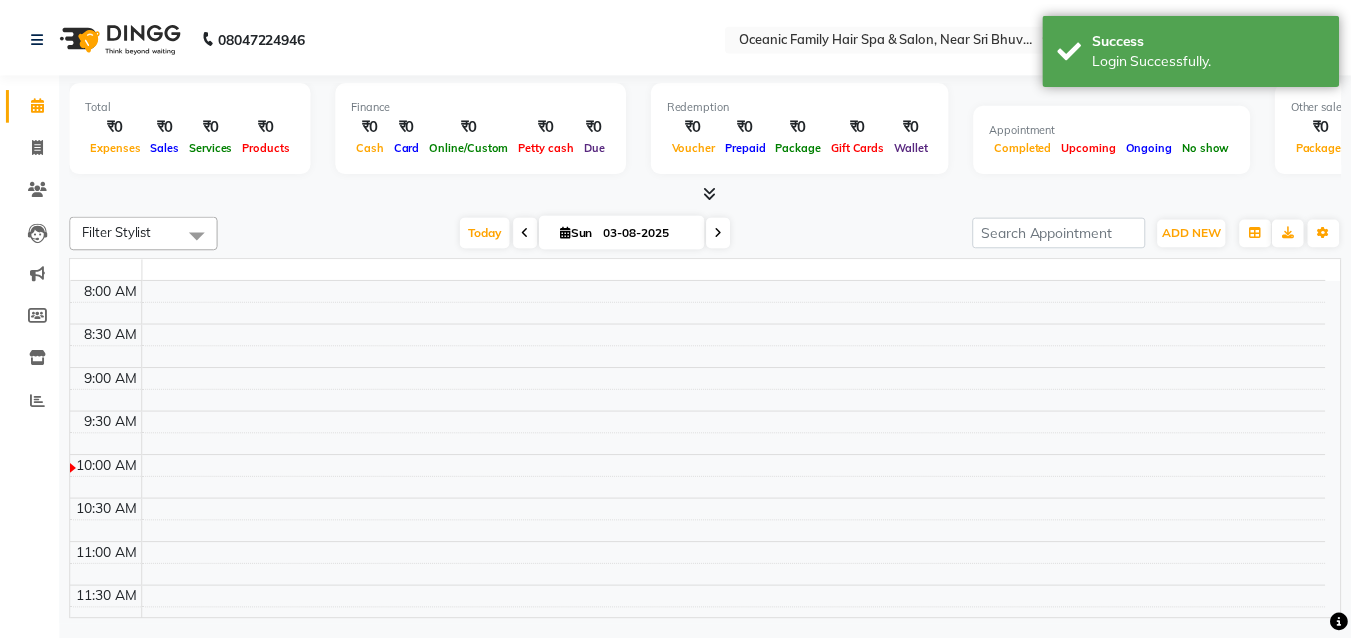 scroll, scrollTop: 177, scrollLeft: 0, axis: vertical 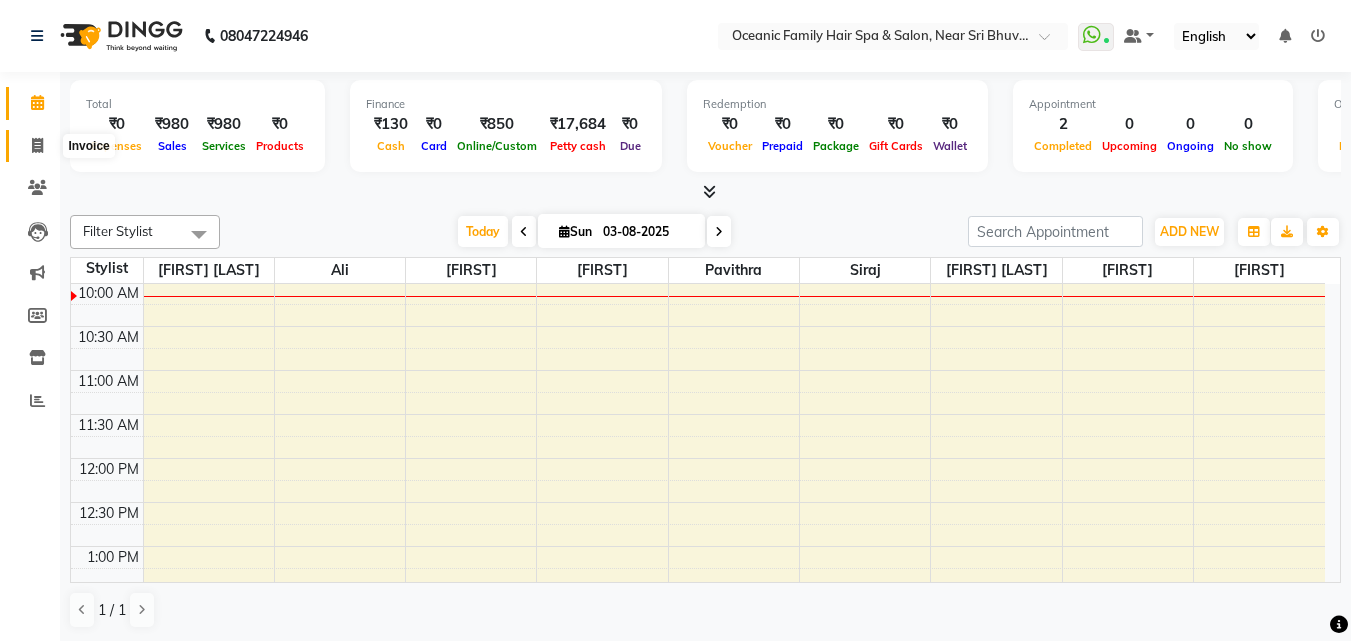 click 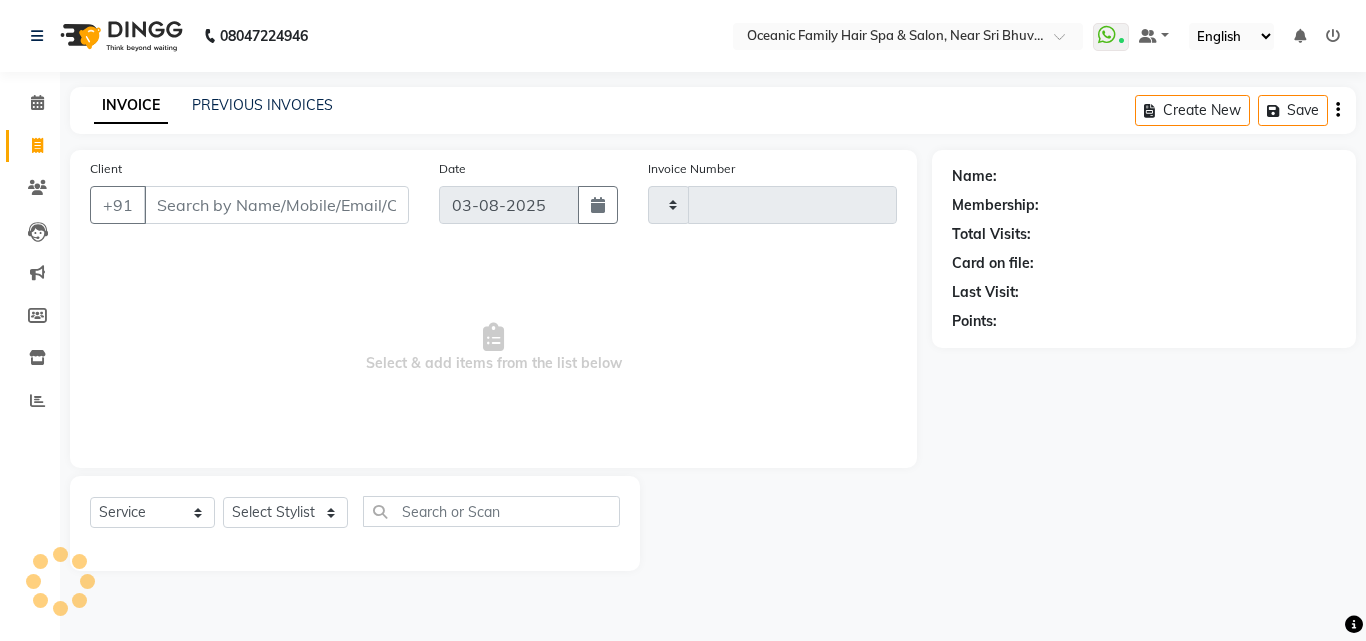 type on "2511" 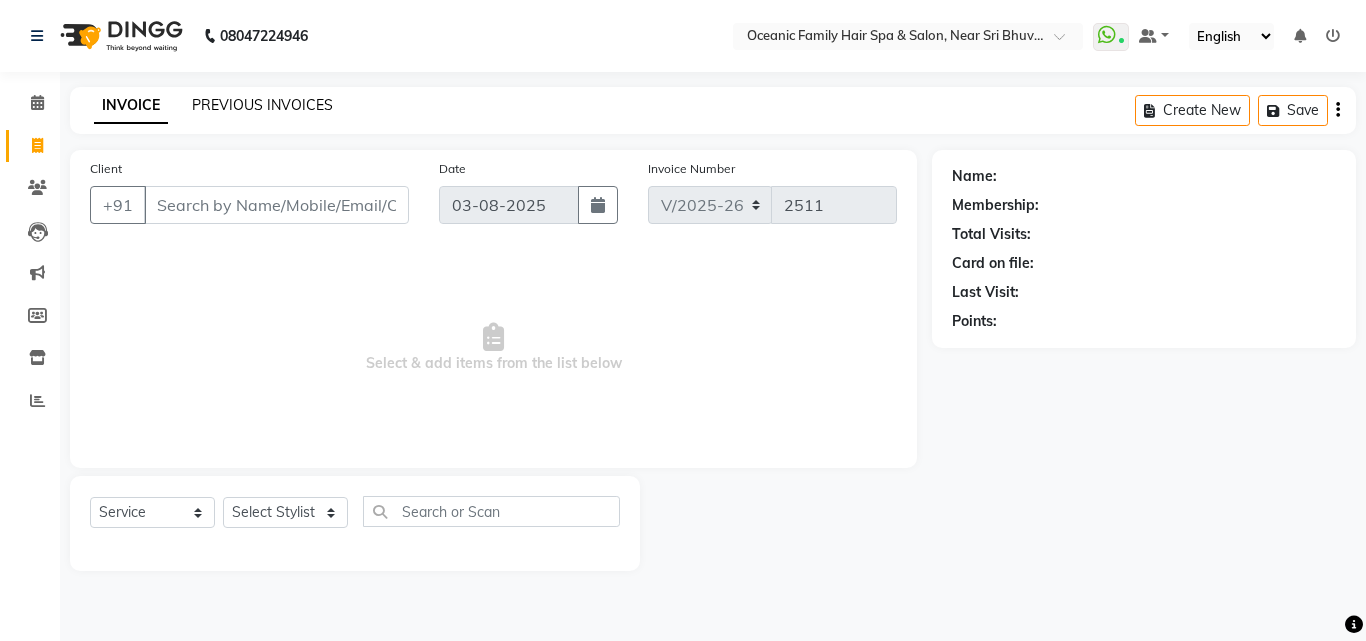click on "PREVIOUS INVOICES" 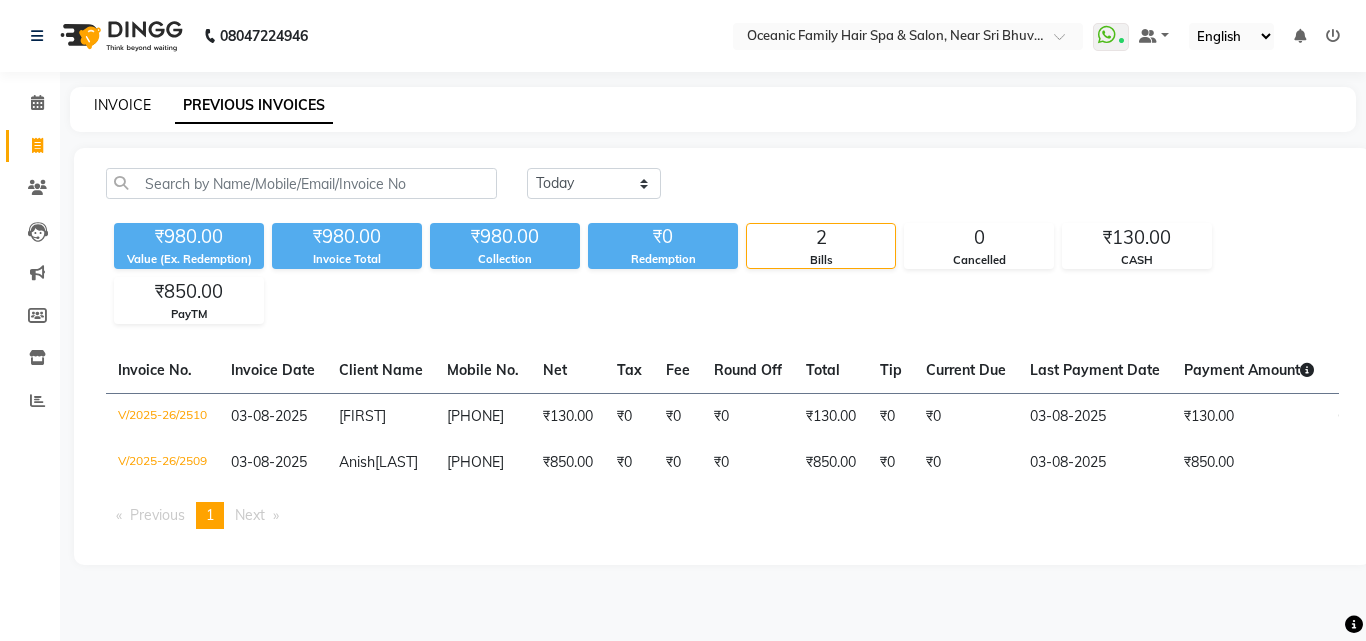 click on "INVOICE" 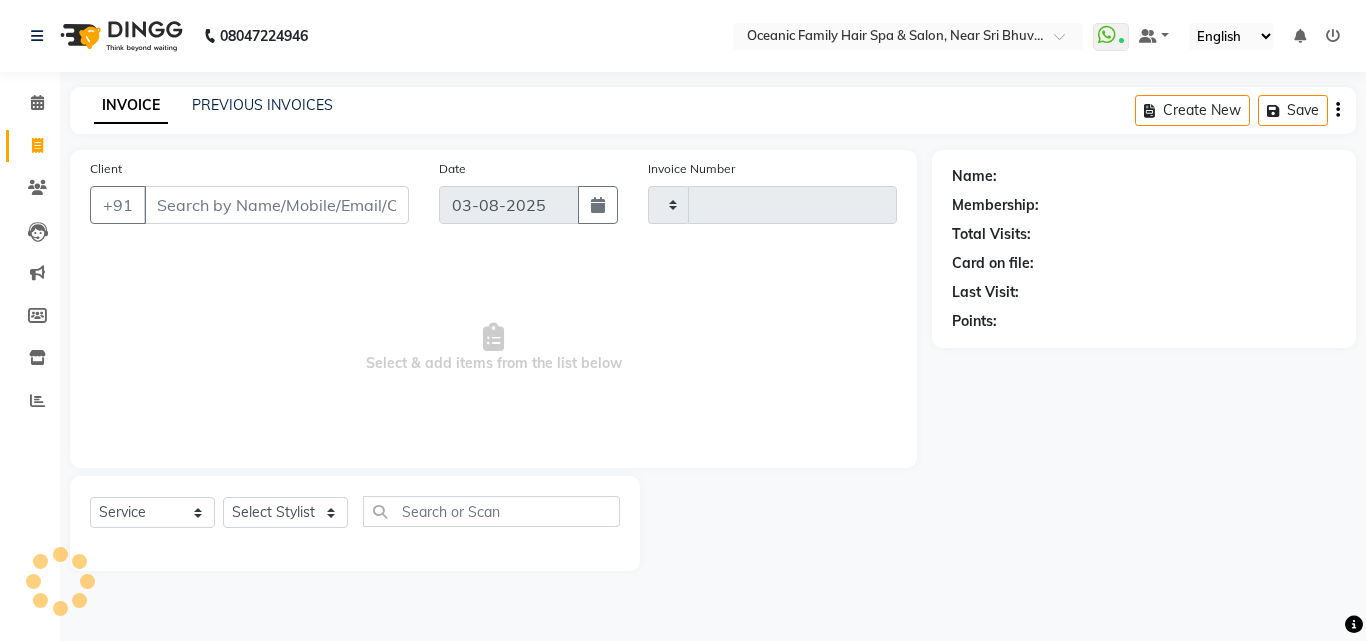 type on "2511" 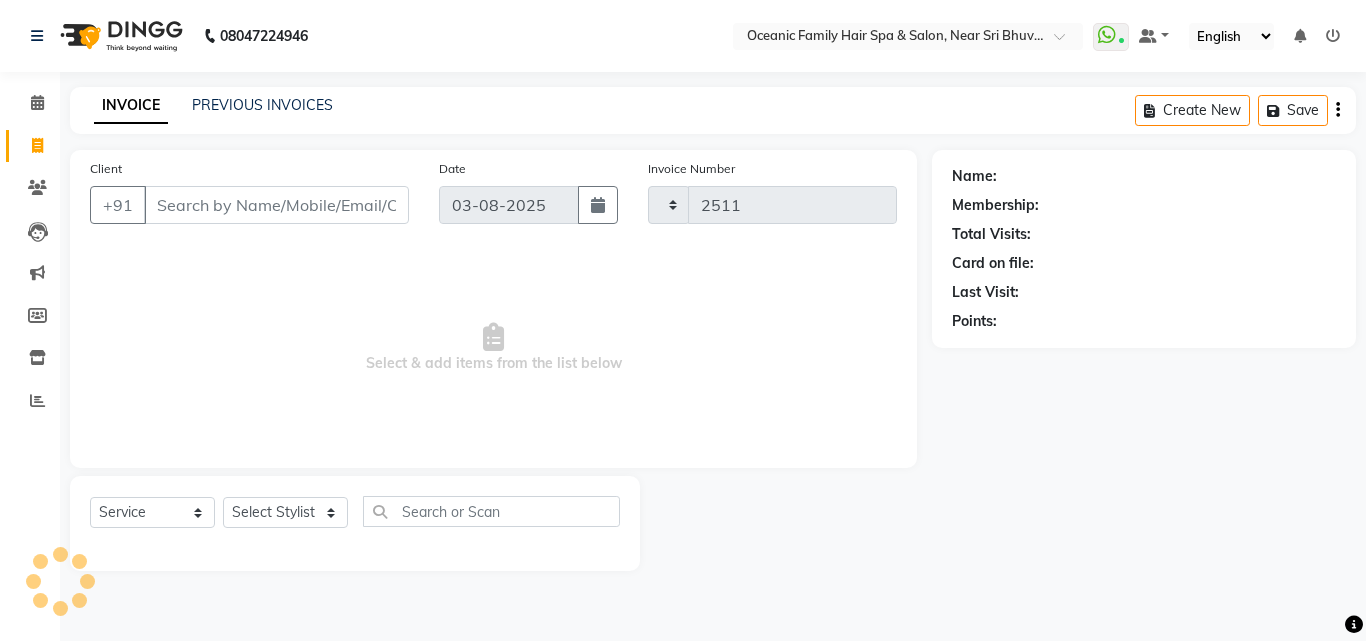 select on "4366" 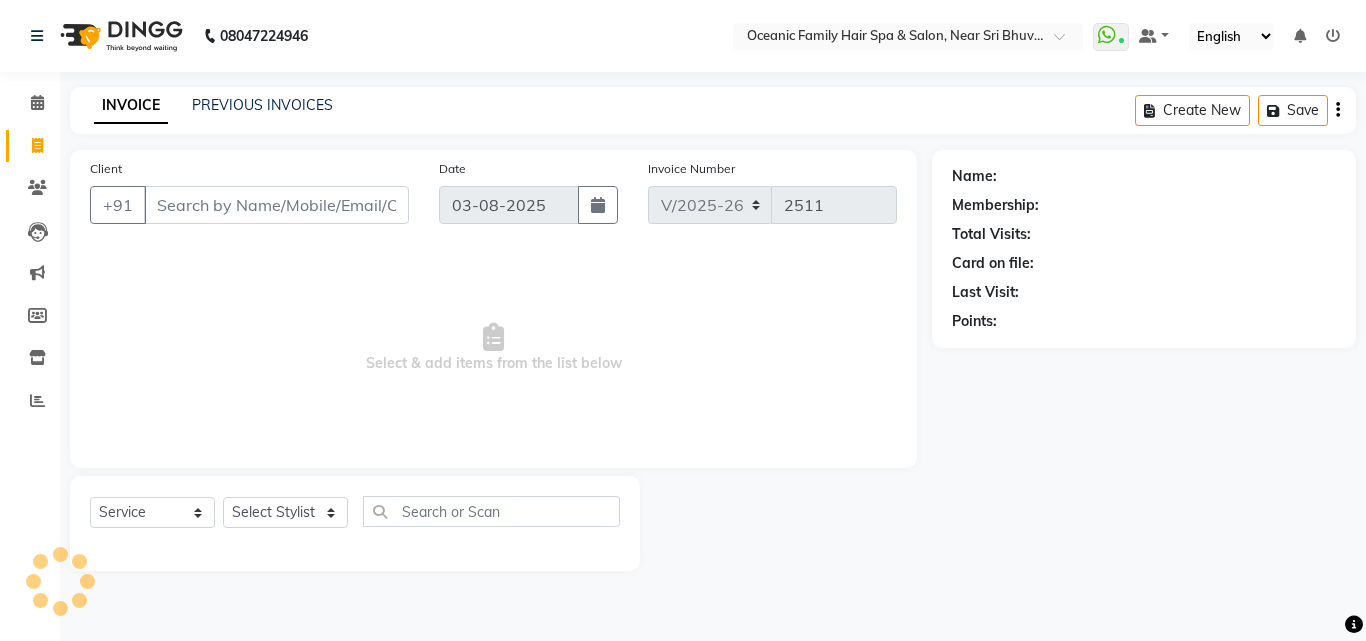 click on "Client" at bounding box center [276, 205] 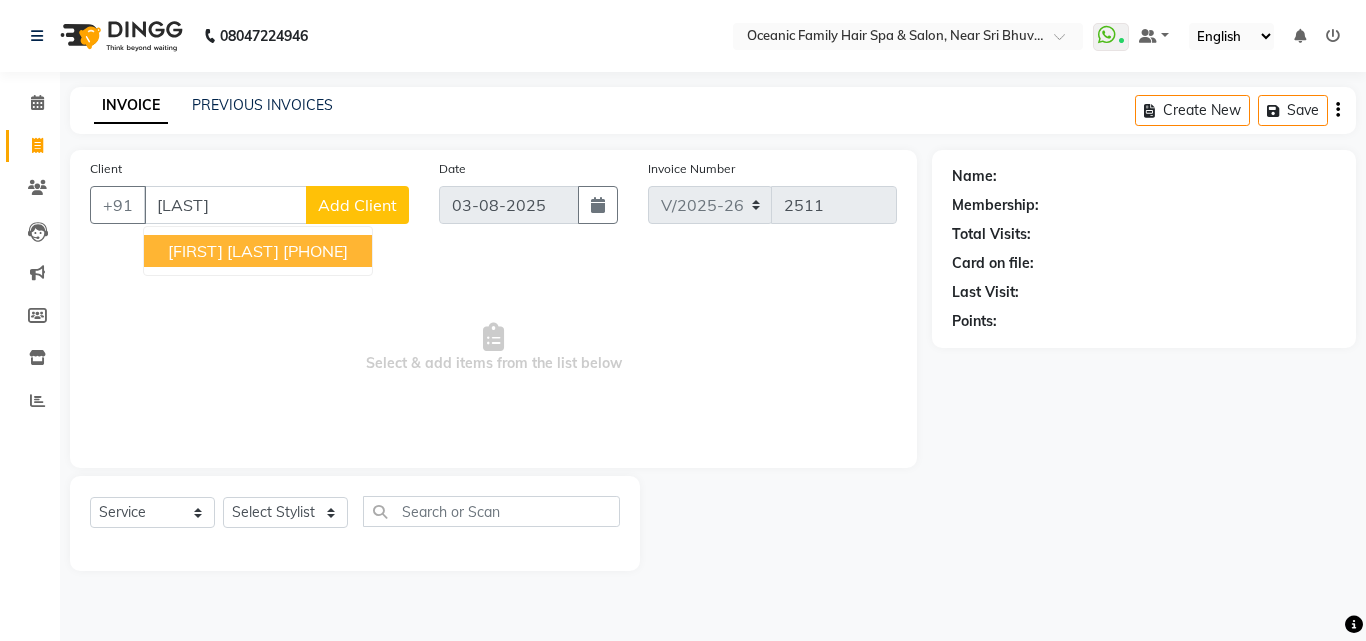 click on "9606679630" at bounding box center (315, 251) 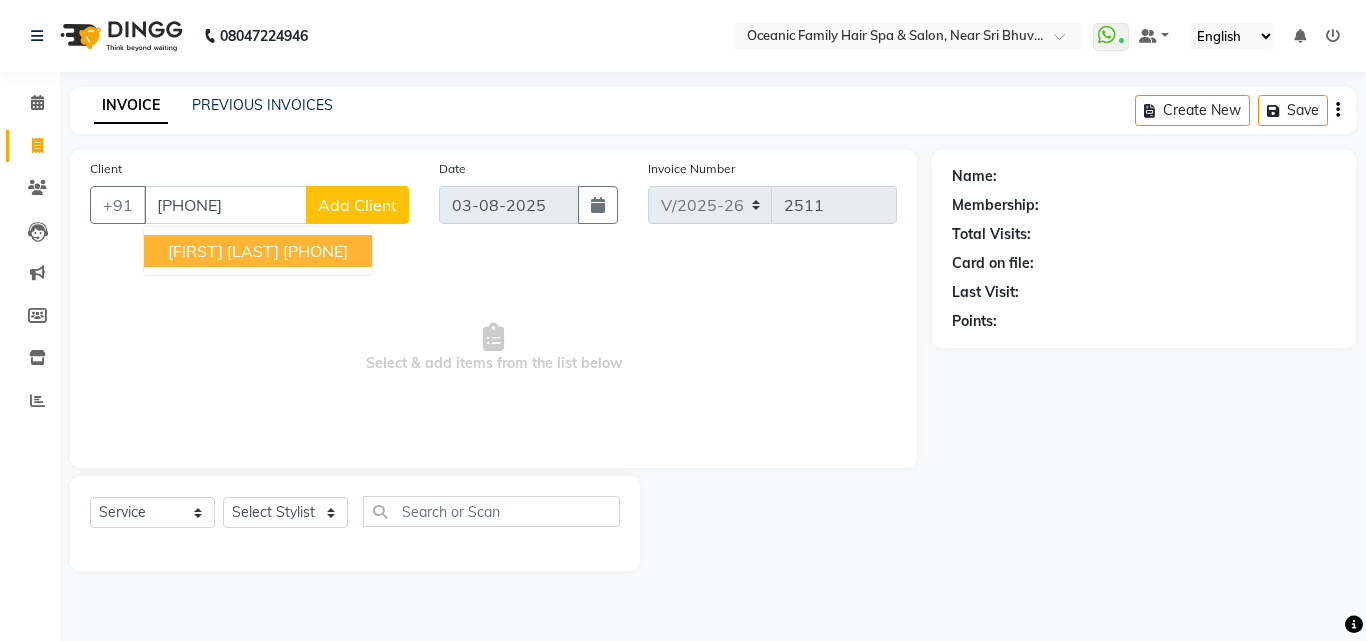 type on "9606679630" 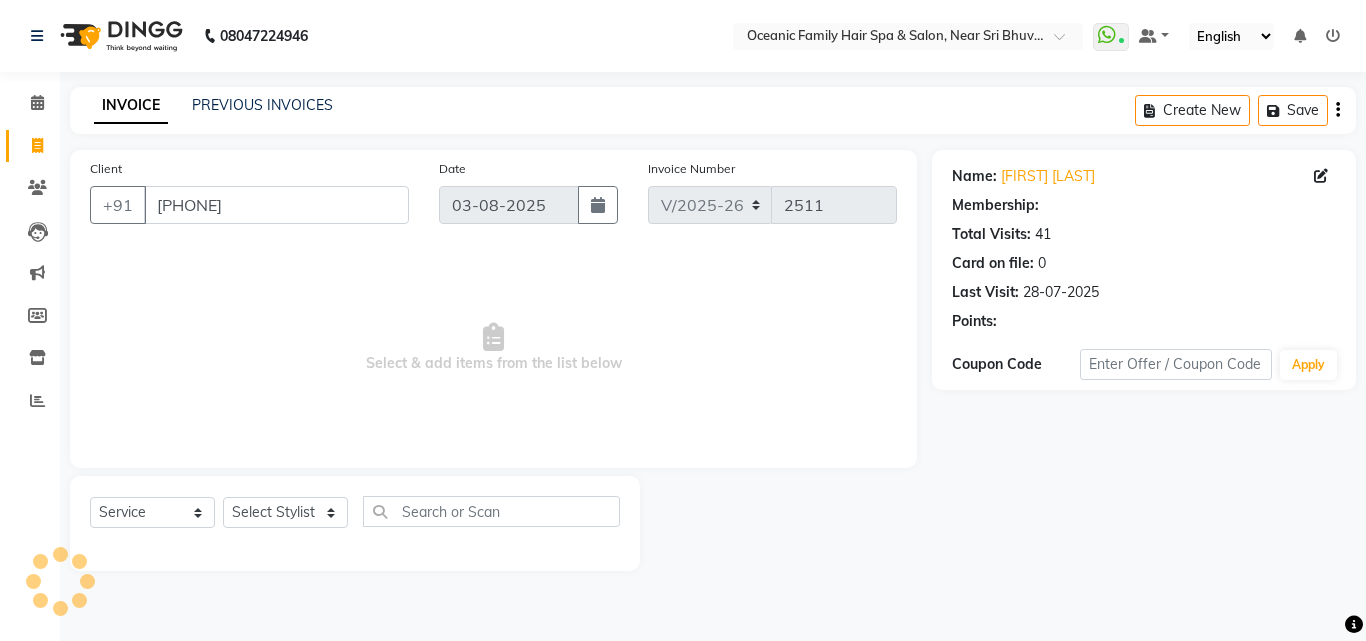 select on "1: Object" 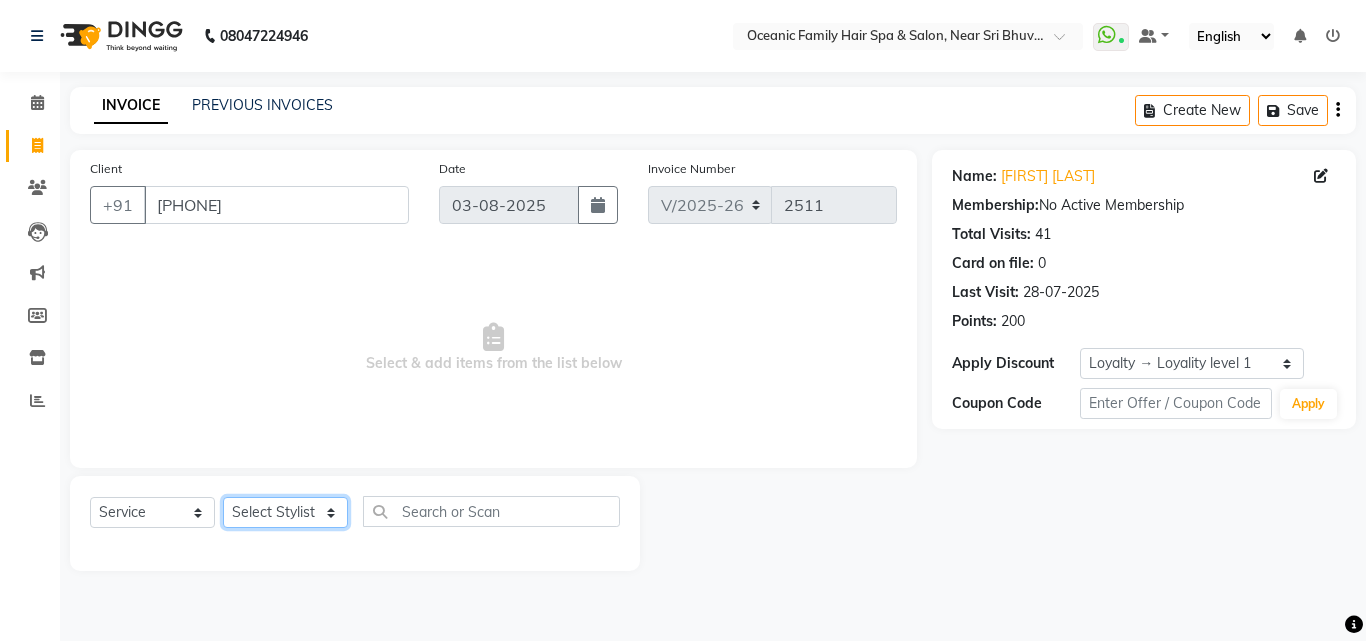 click on "Select Stylist Afsar Ali Arun Thakur Pavithra Rajani Shwetha S Jain Siraj Sulochana Tasmiya" 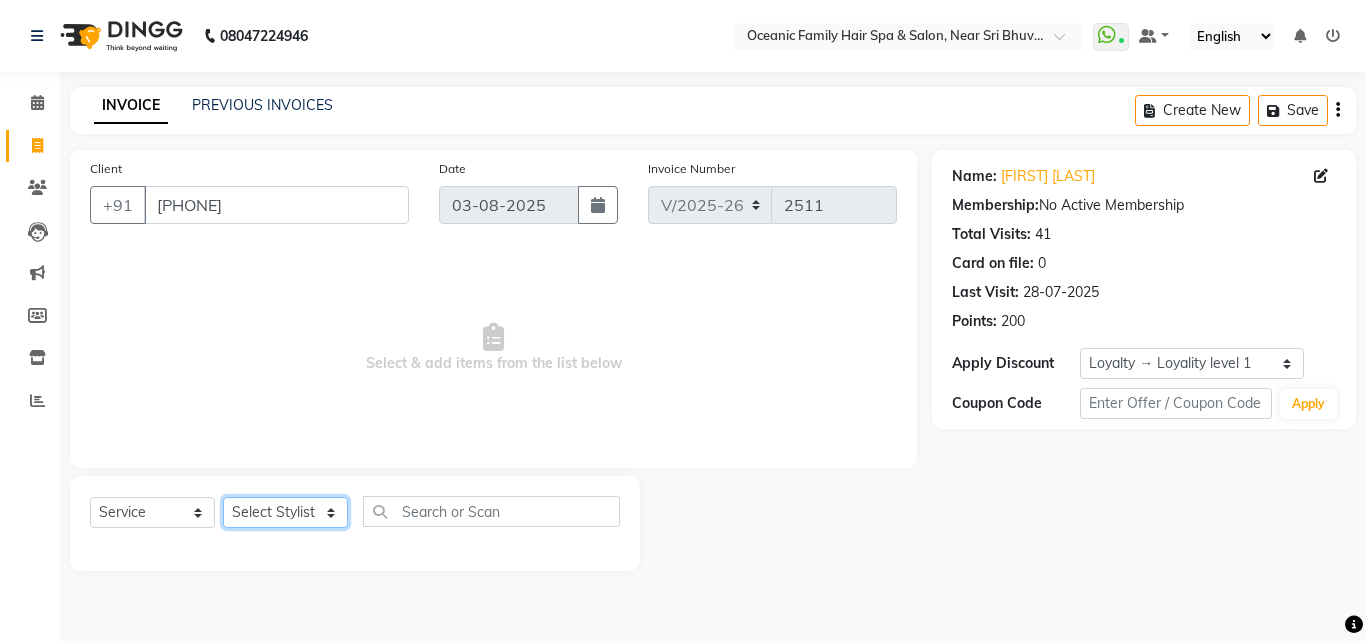 select on "23947" 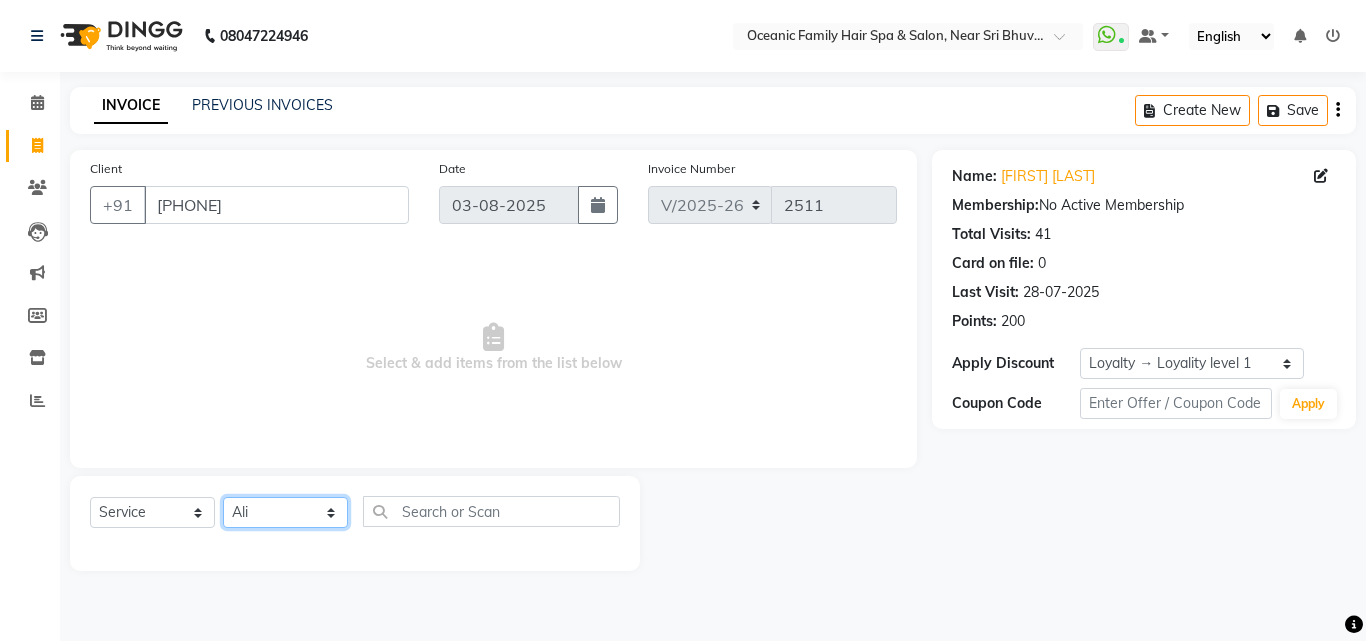 click on "Select Stylist Afsar Ali Arun Thakur Pavithra Rajani Shwetha S Jain Siraj Sulochana Tasmiya" 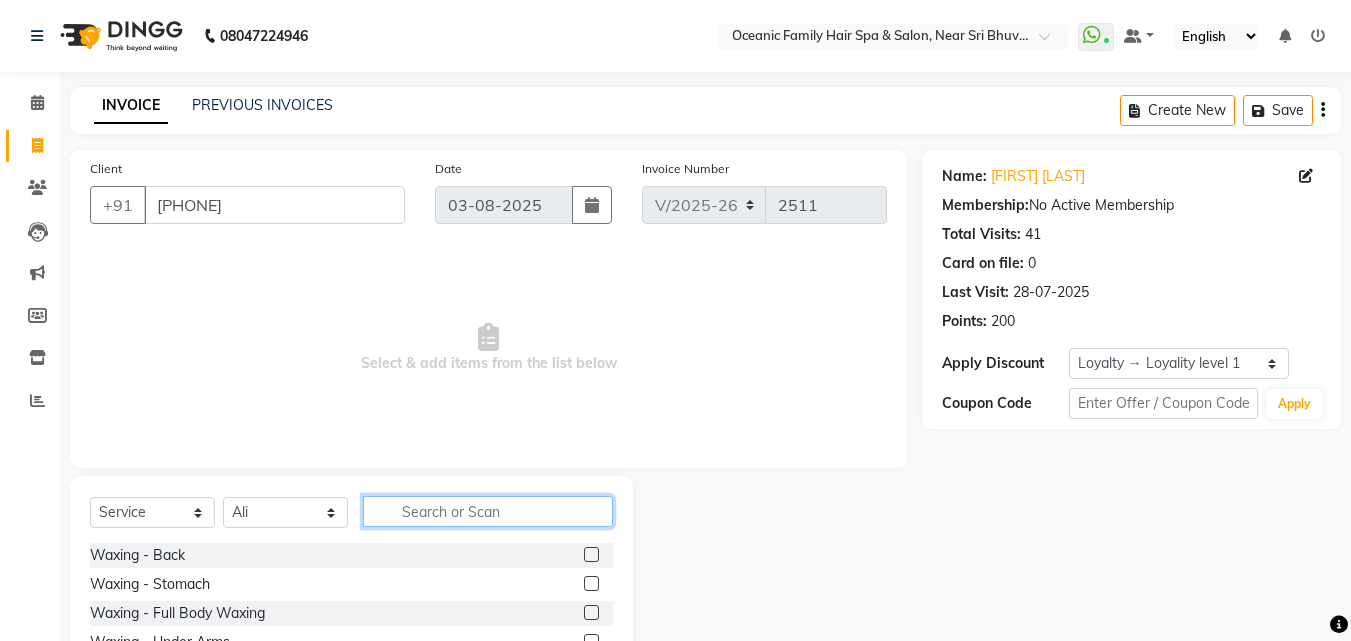 click 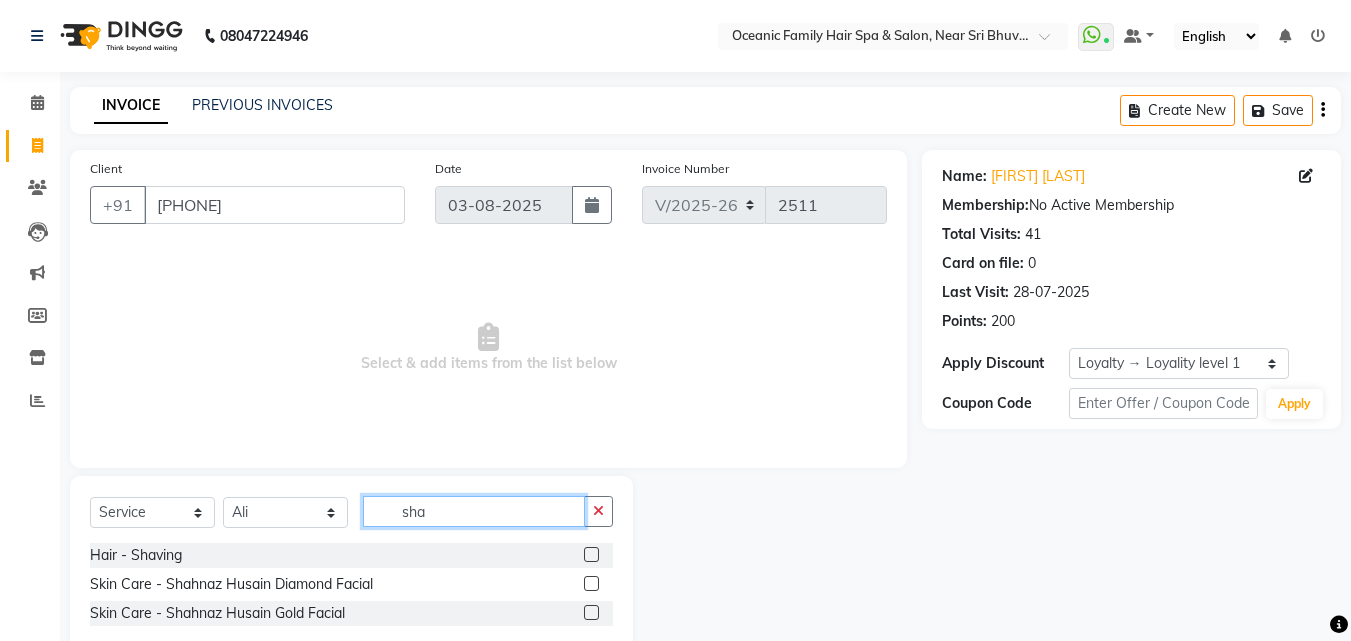 type on "sha" 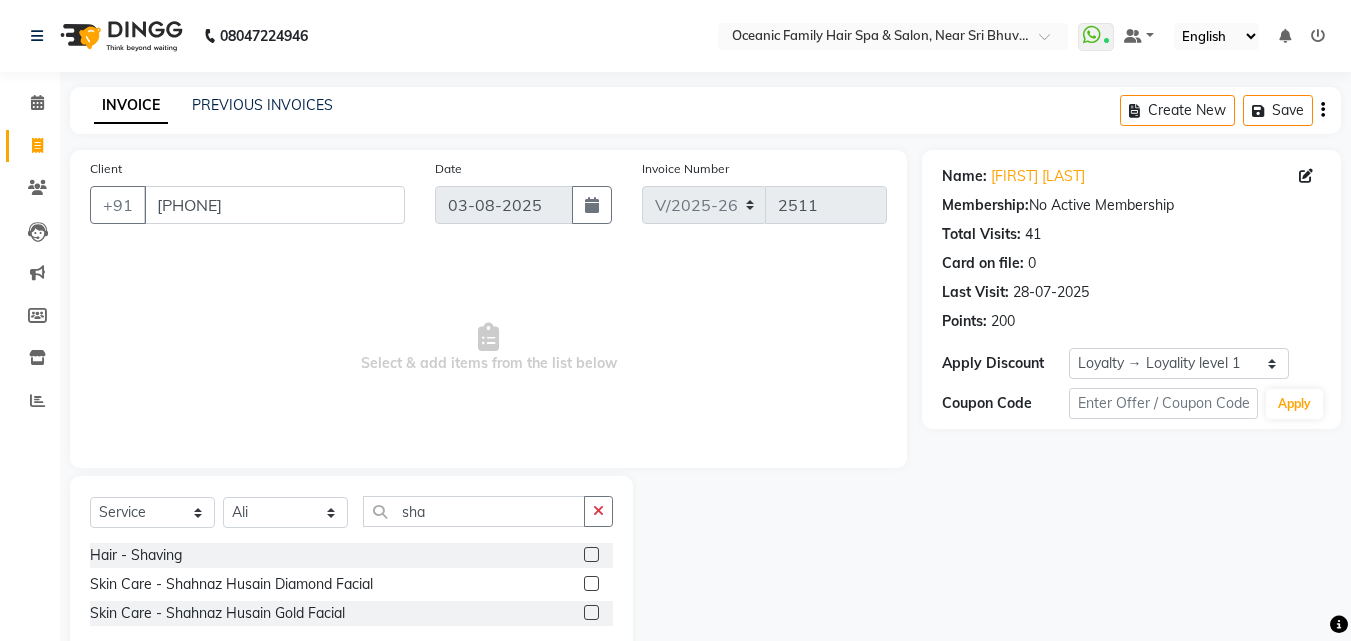 click 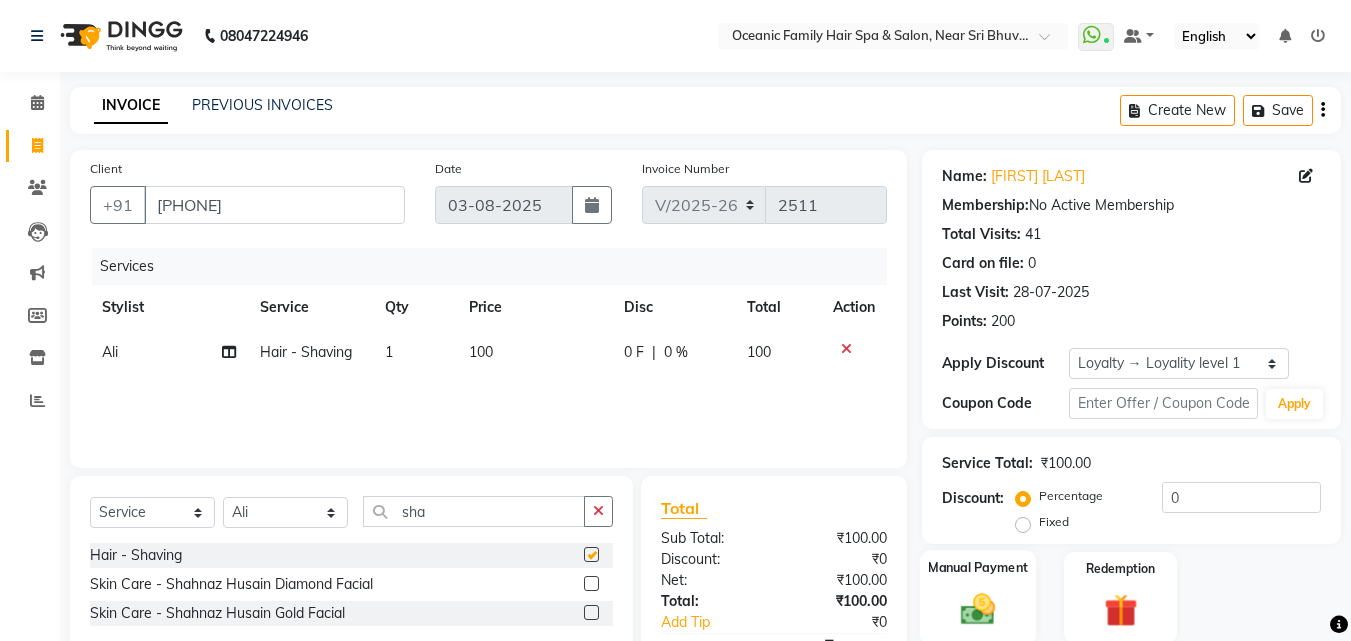 checkbox on "false" 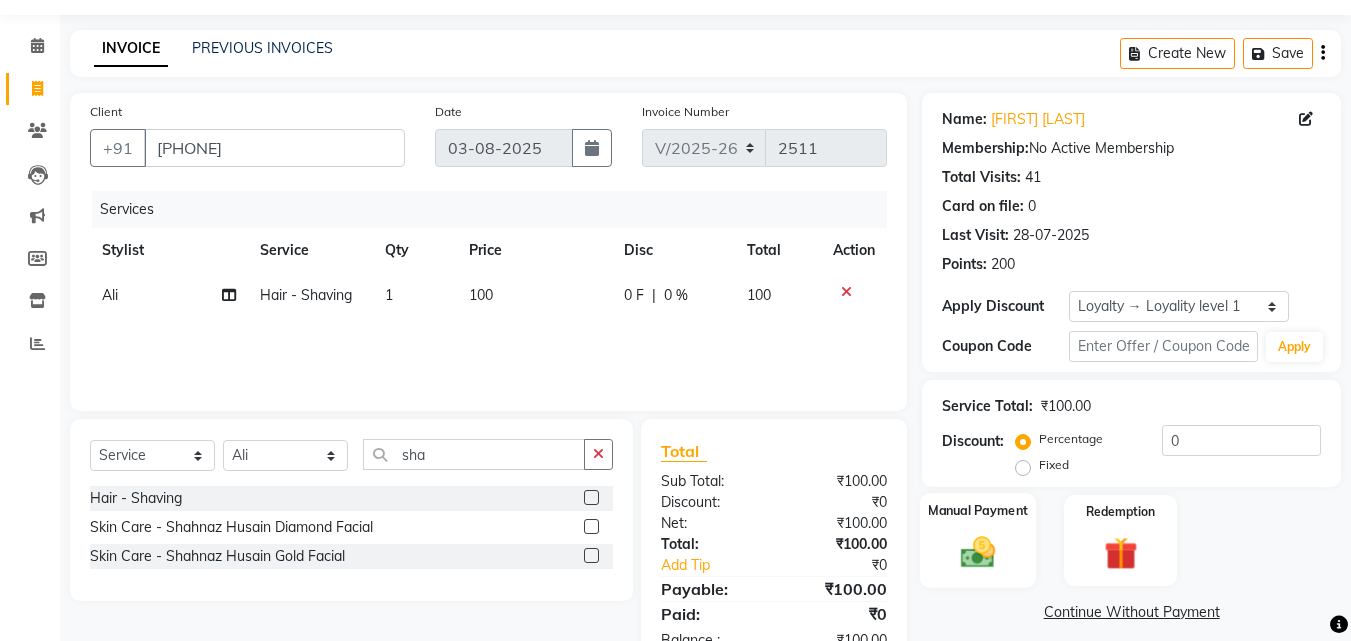scroll, scrollTop: 117, scrollLeft: 0, axis: vertical 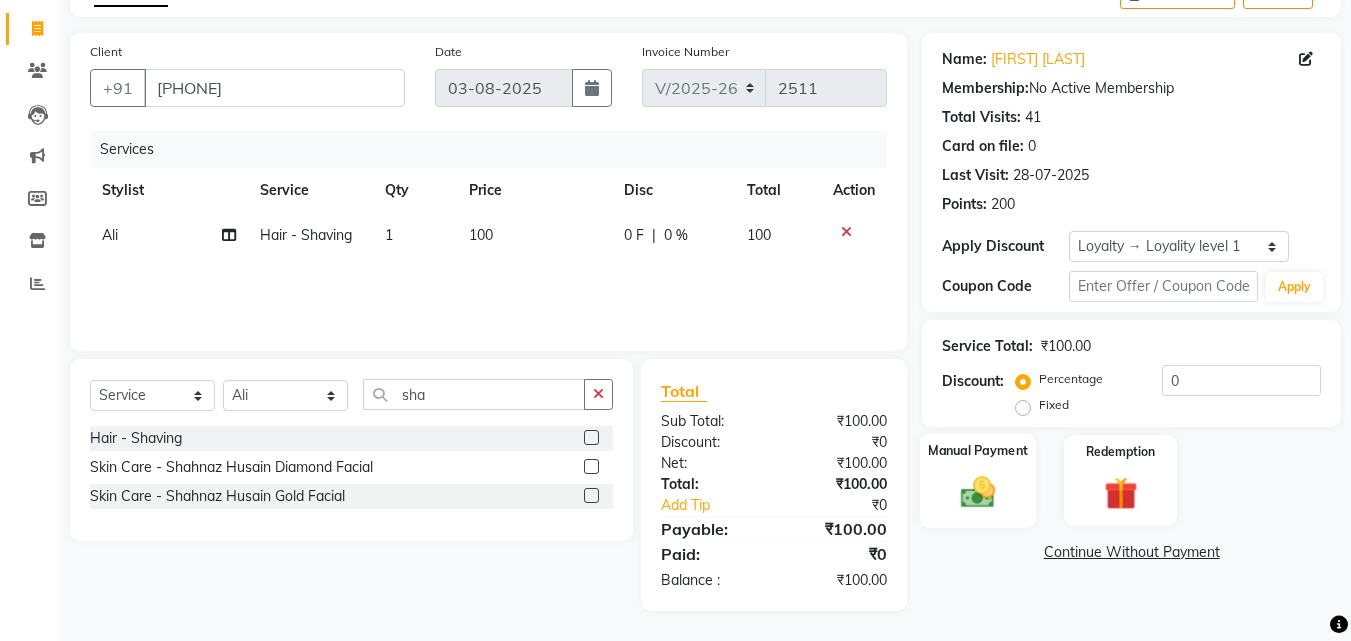 click 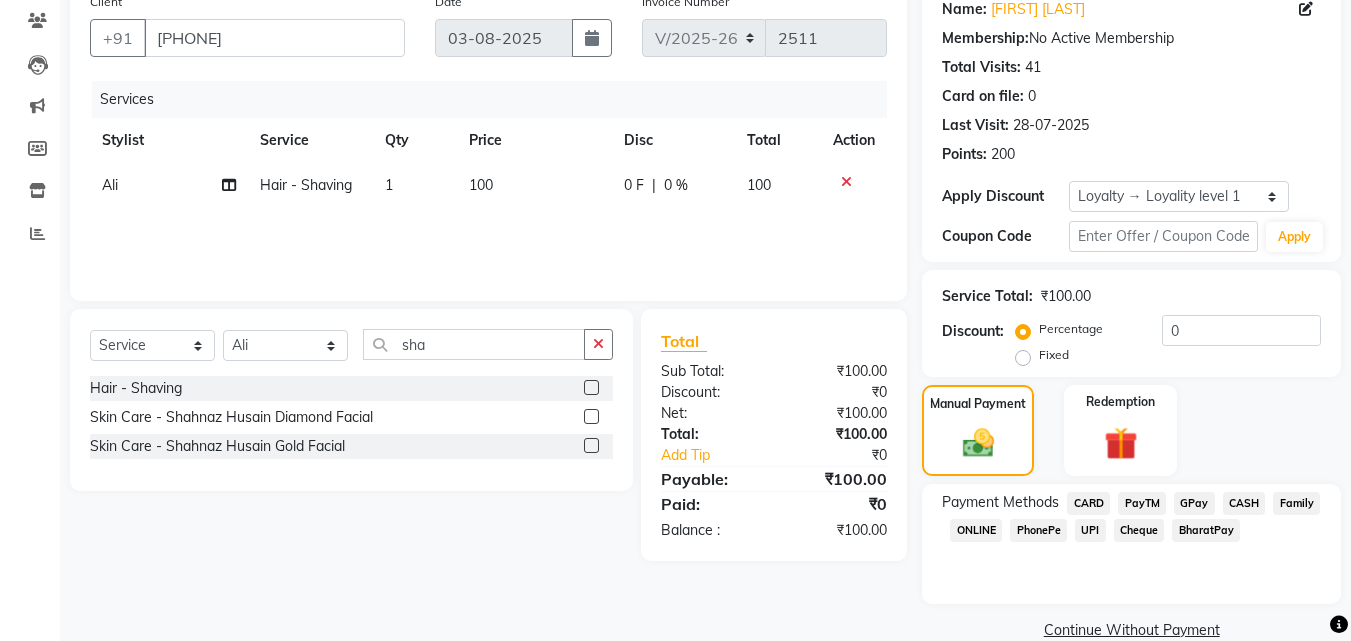 scroll, scrollTop: 183, scrollLeft: 0, axis: vertical 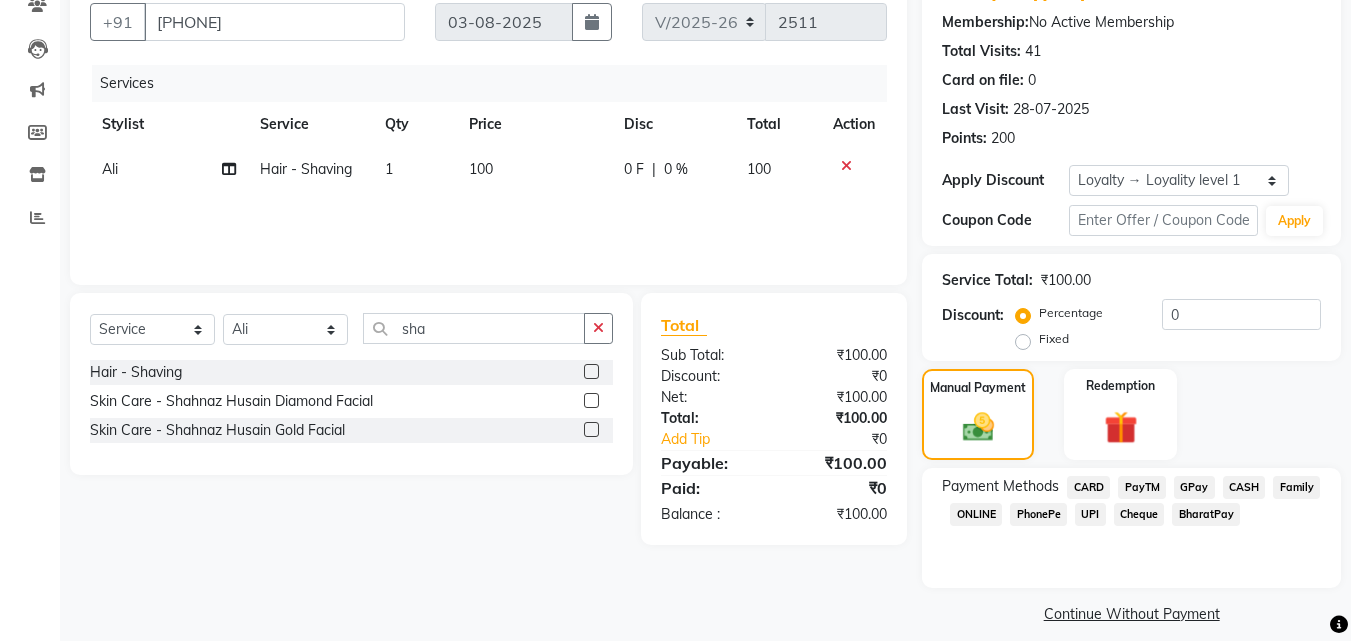 click on "CASH" 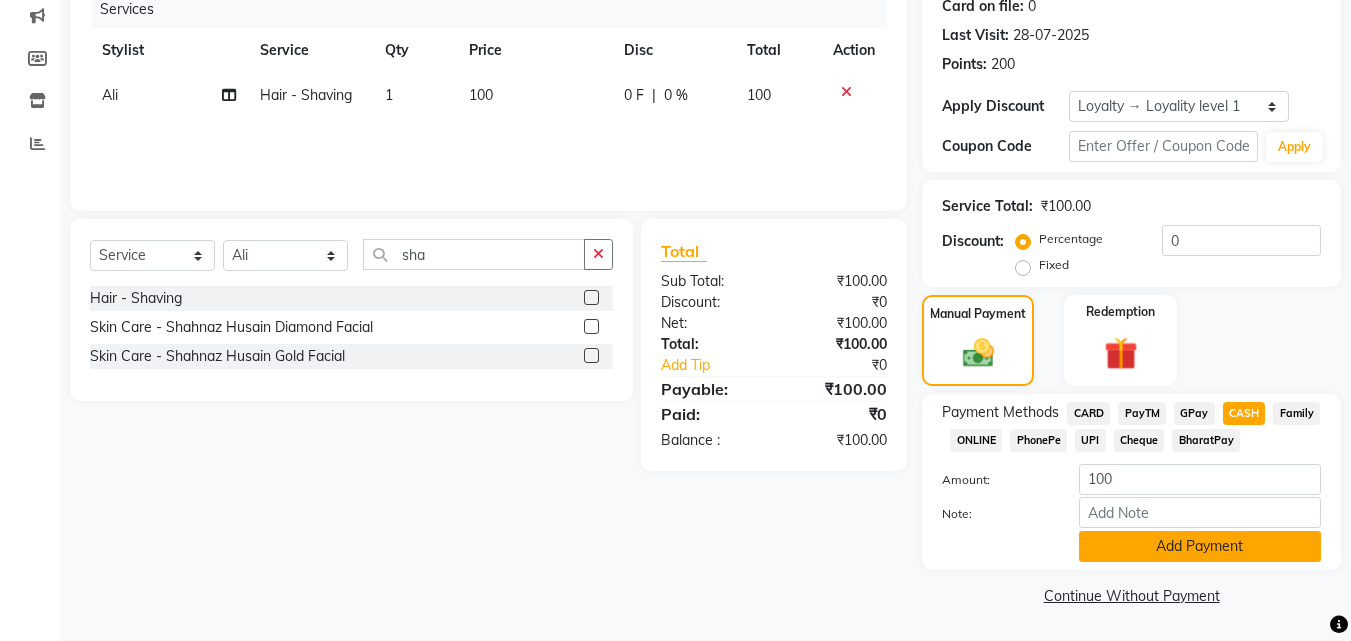 drag, startPoint x: 1169, startPoint y: 554, endPoint x: 1349, endPoint y: 439, distance: 213.6001 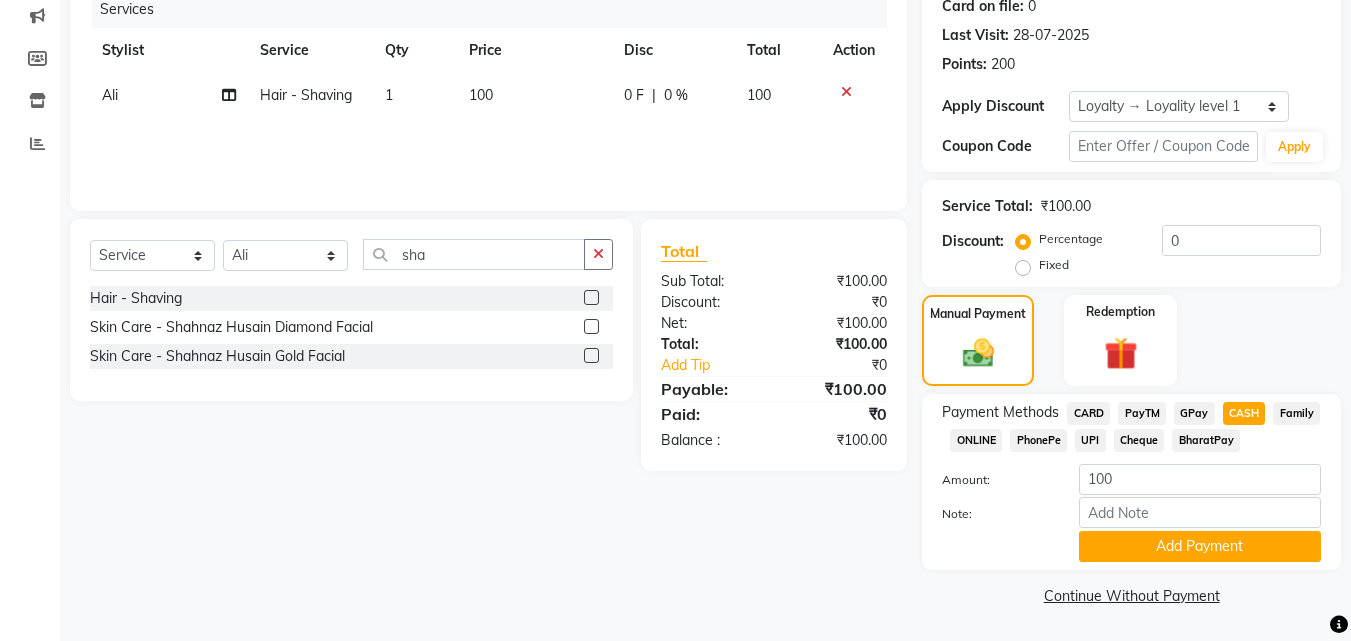 click on "Add Payment" 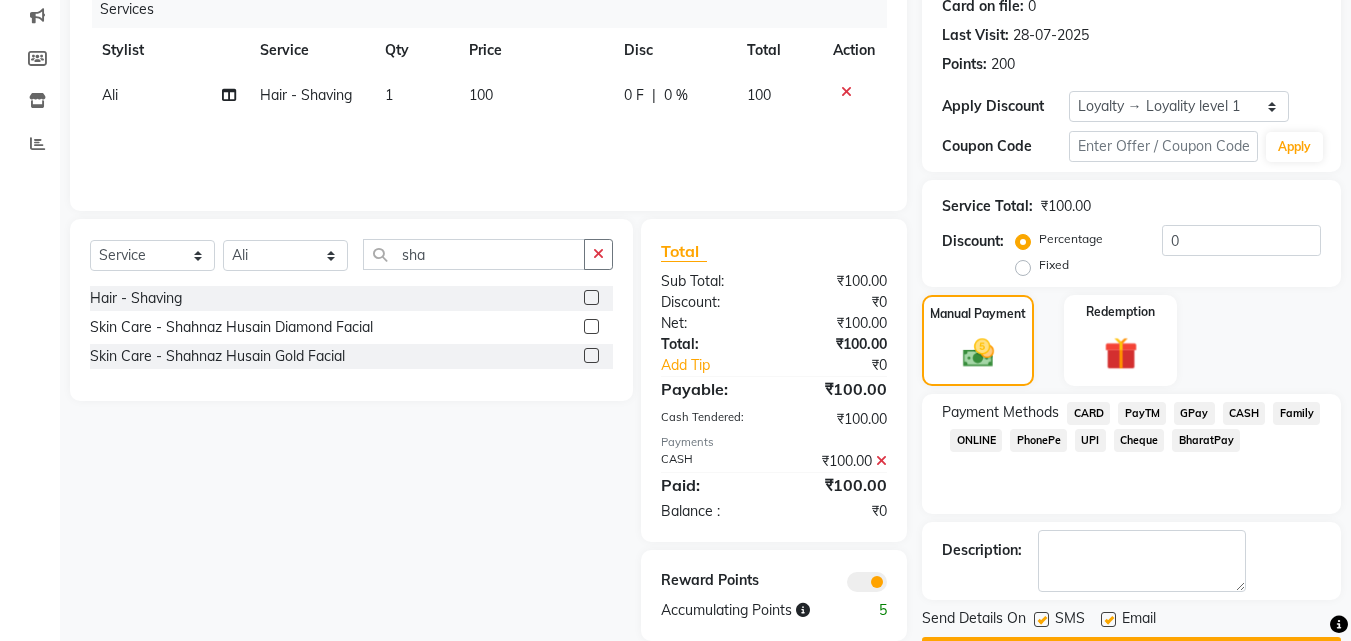 scroll, scrollTop: 314, scrollLeft: 0, axis: vertical 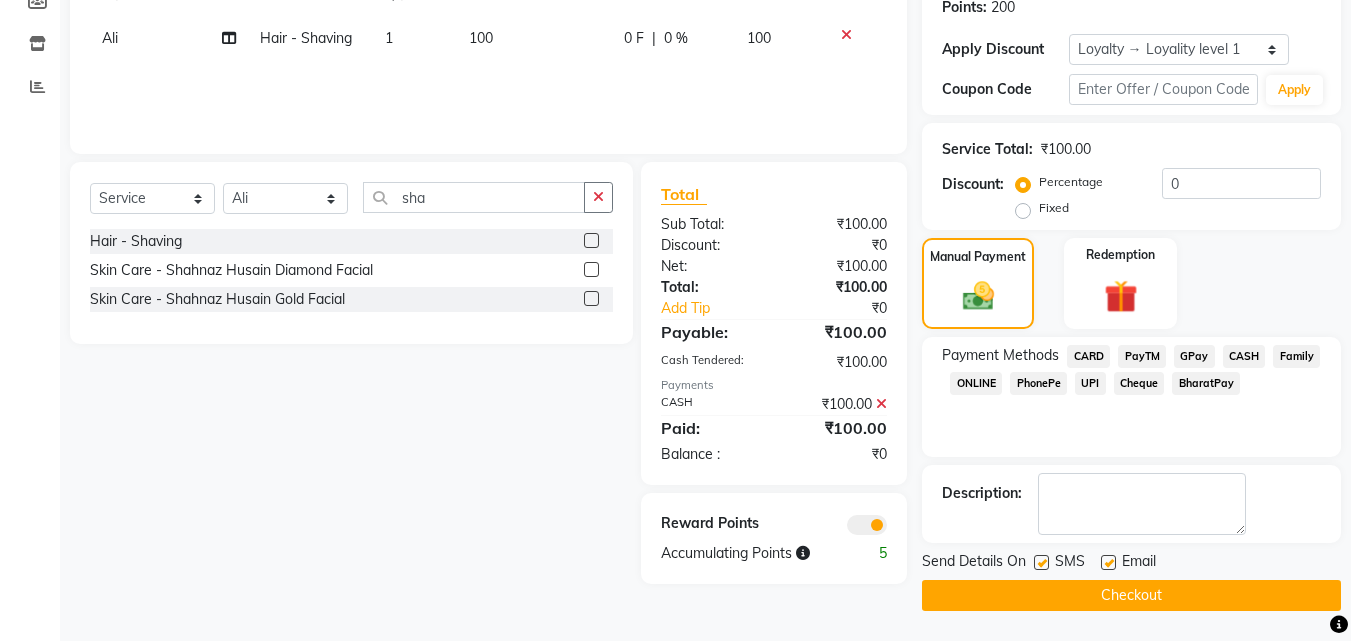 click on "Checkout" 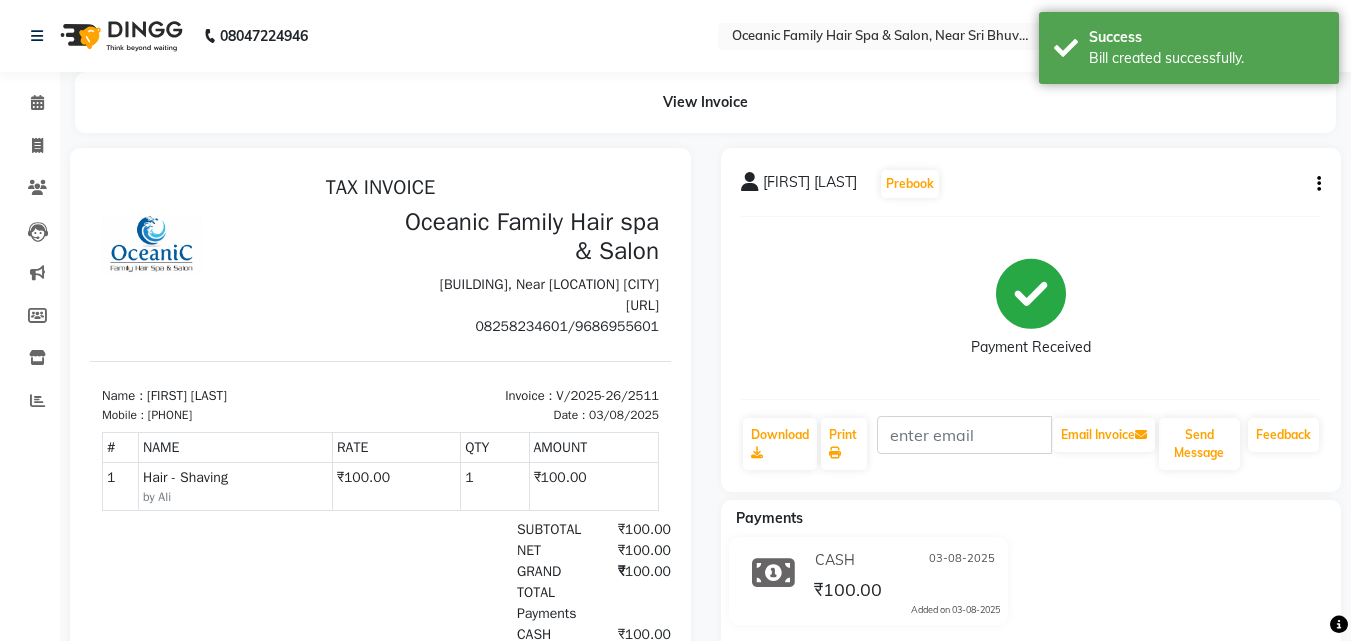 scroll, scrollTop: 0, scrollLeft: 0, axis: both 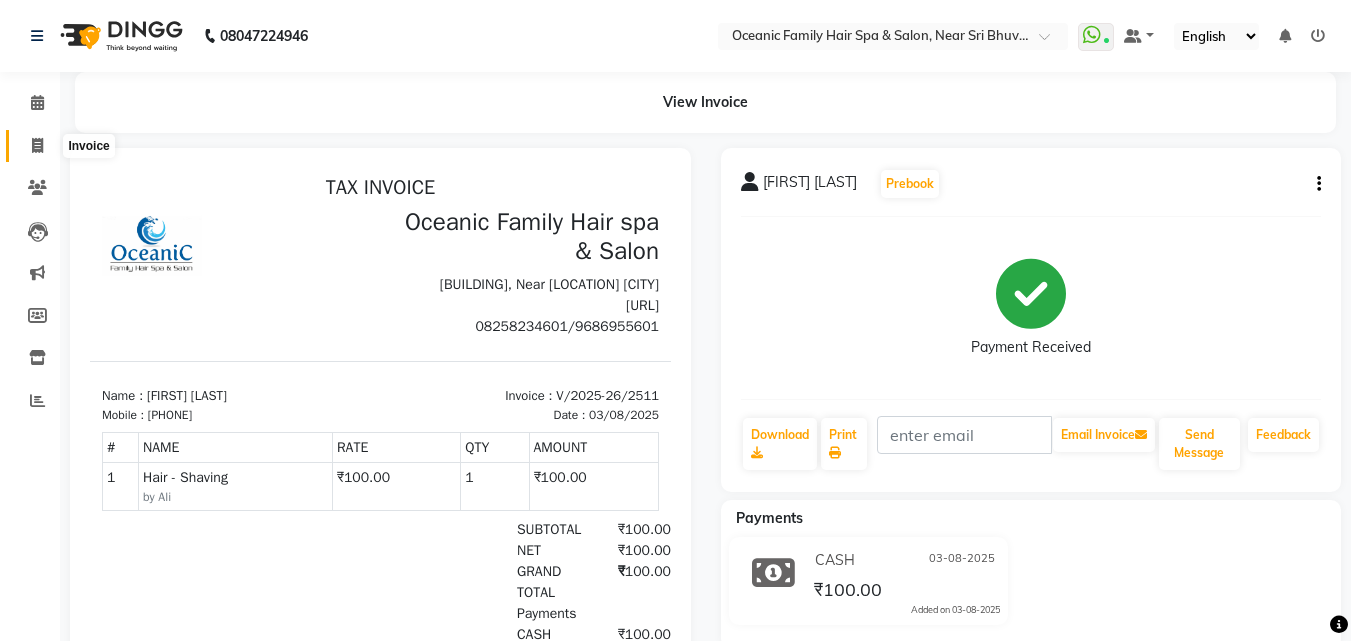 click 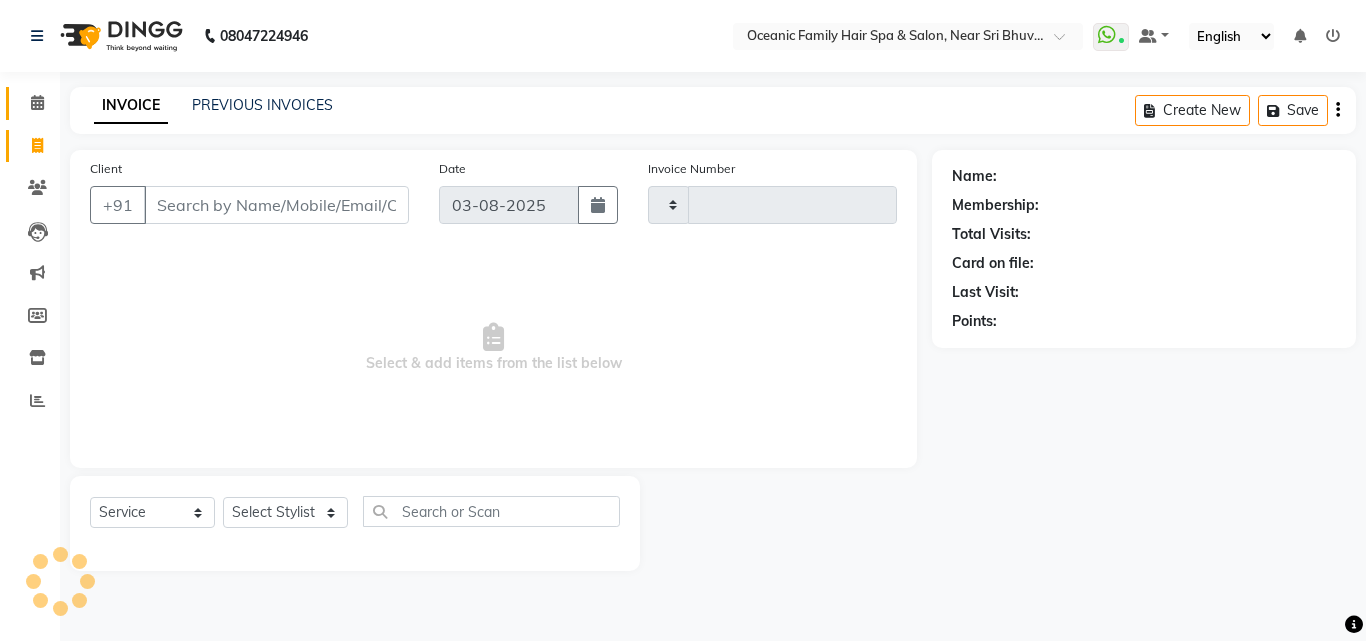 type on "2512" 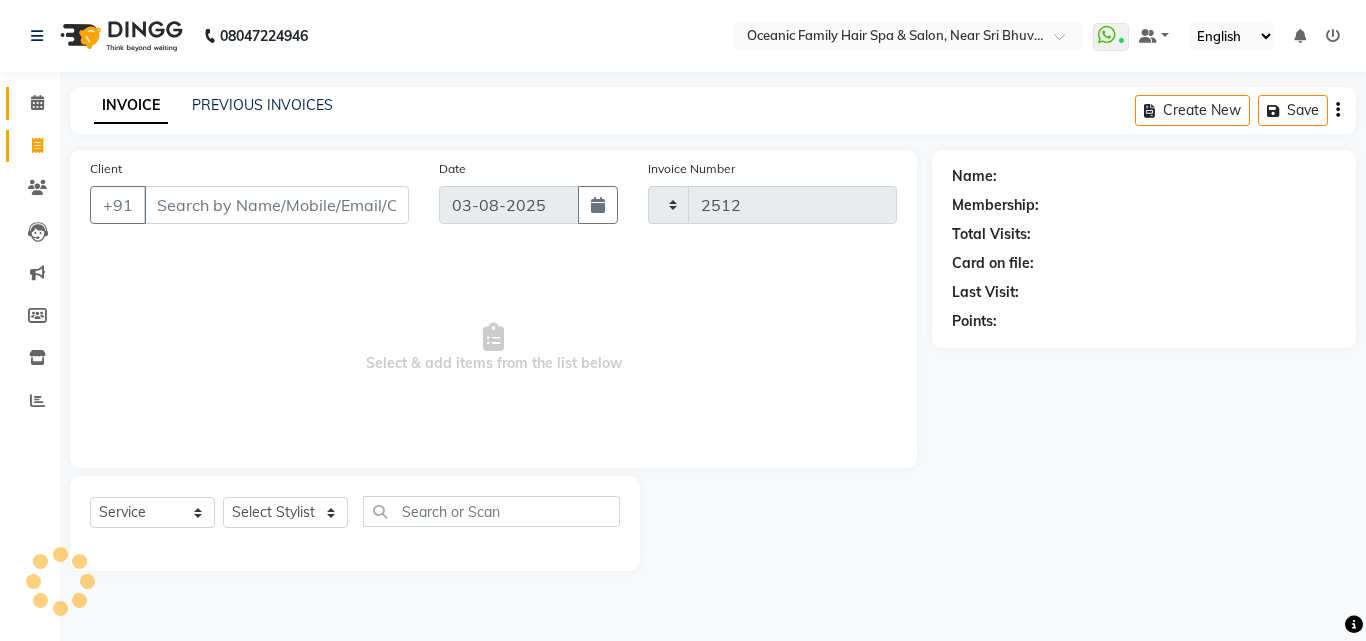 select on "4366" 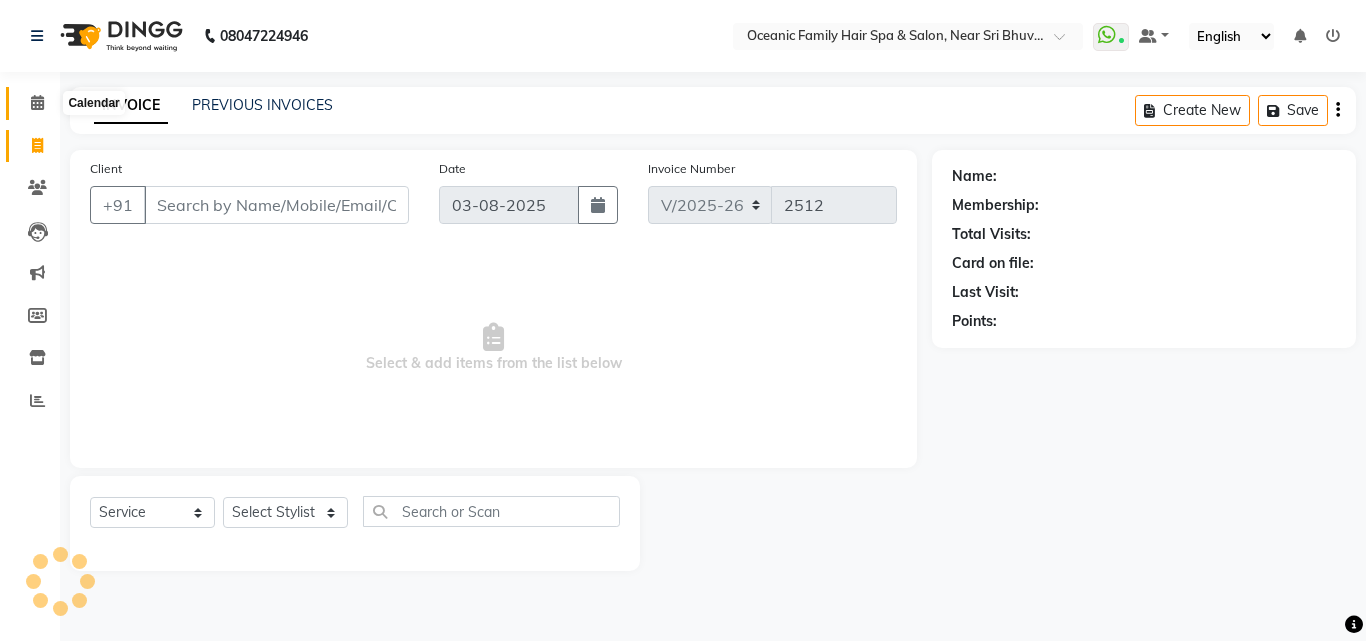 click 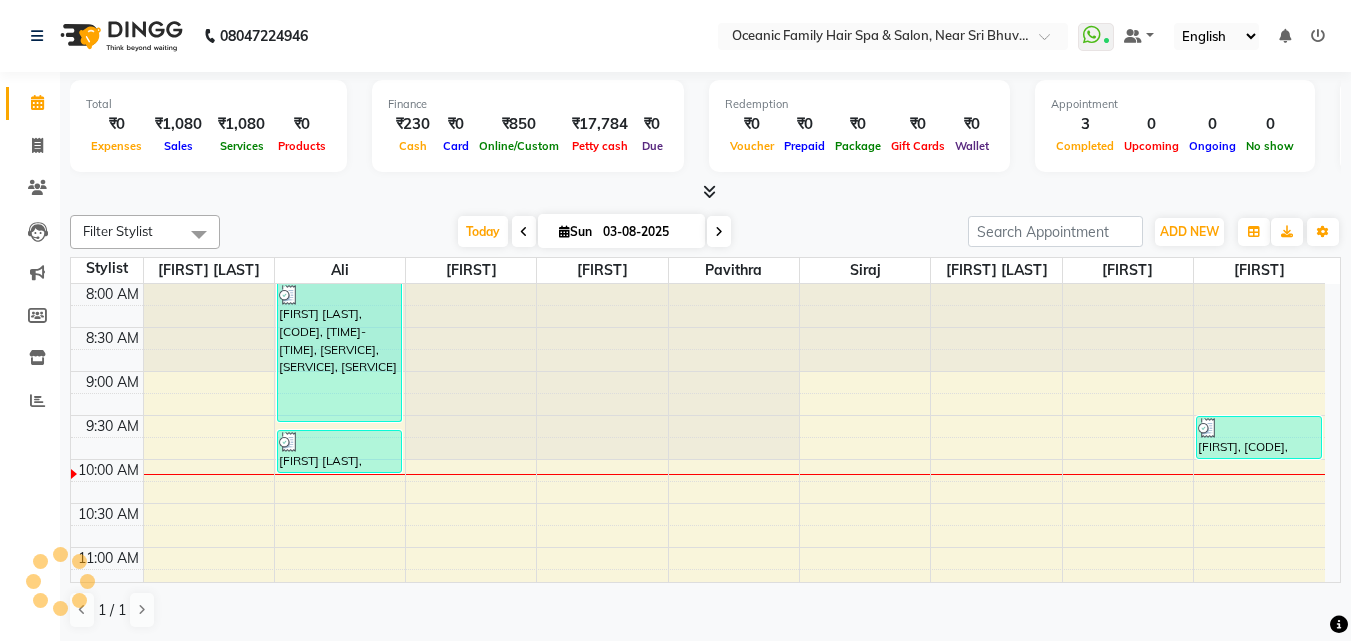 scroll, scrollTop: 0, scrollLeft: 0, axis: both 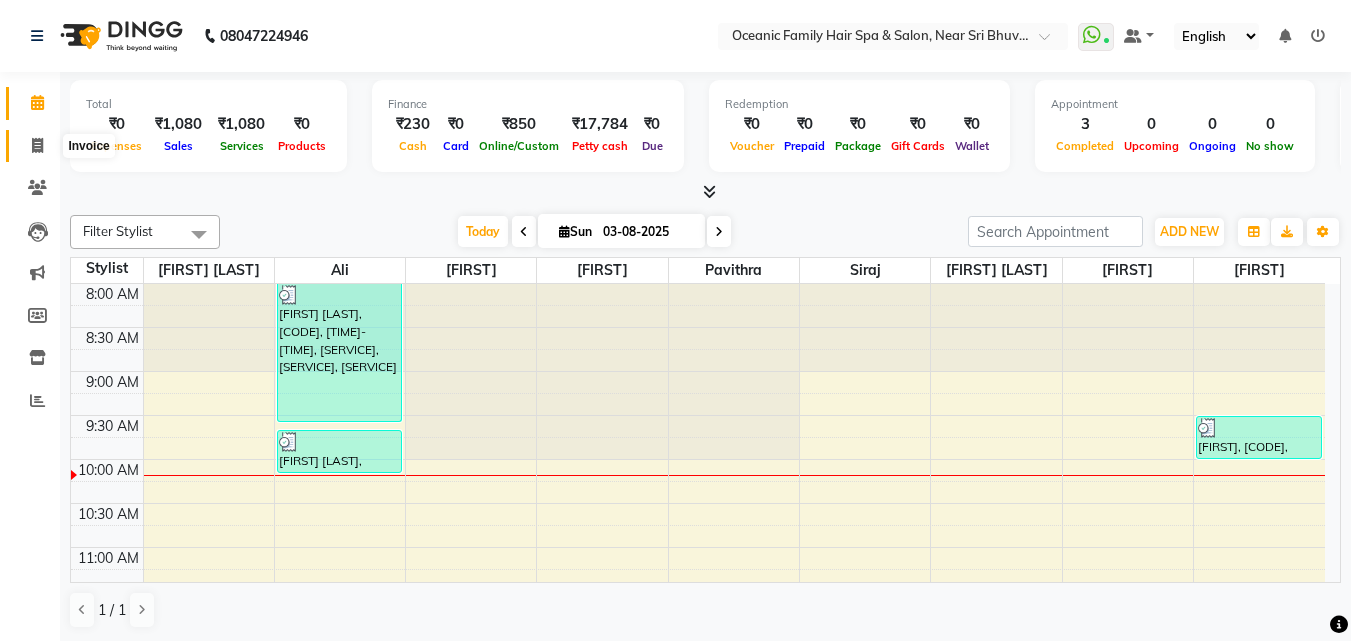 click 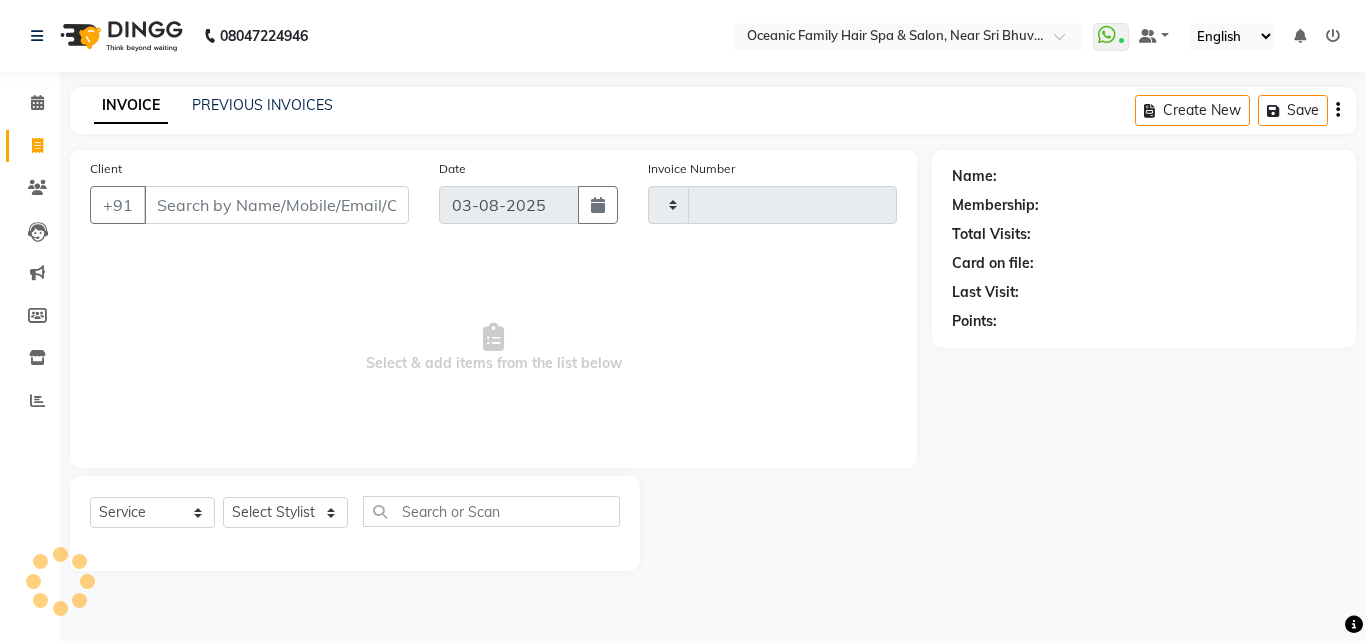 type on "2512" 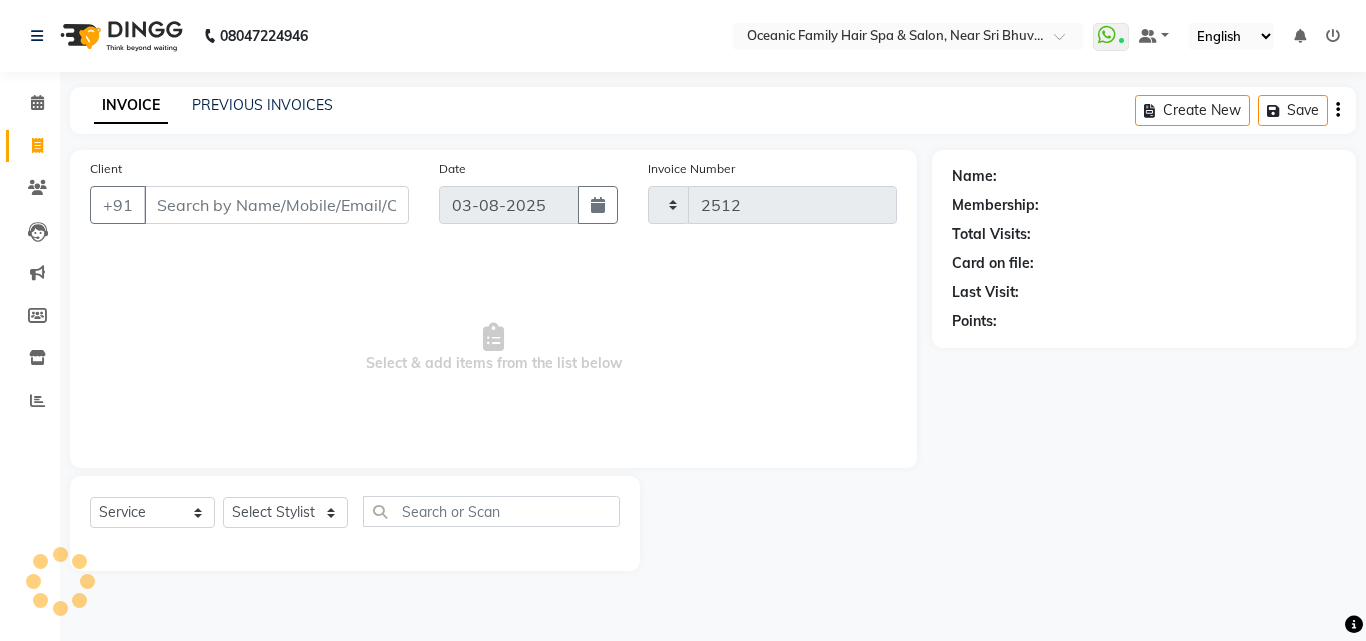 select on "4366" 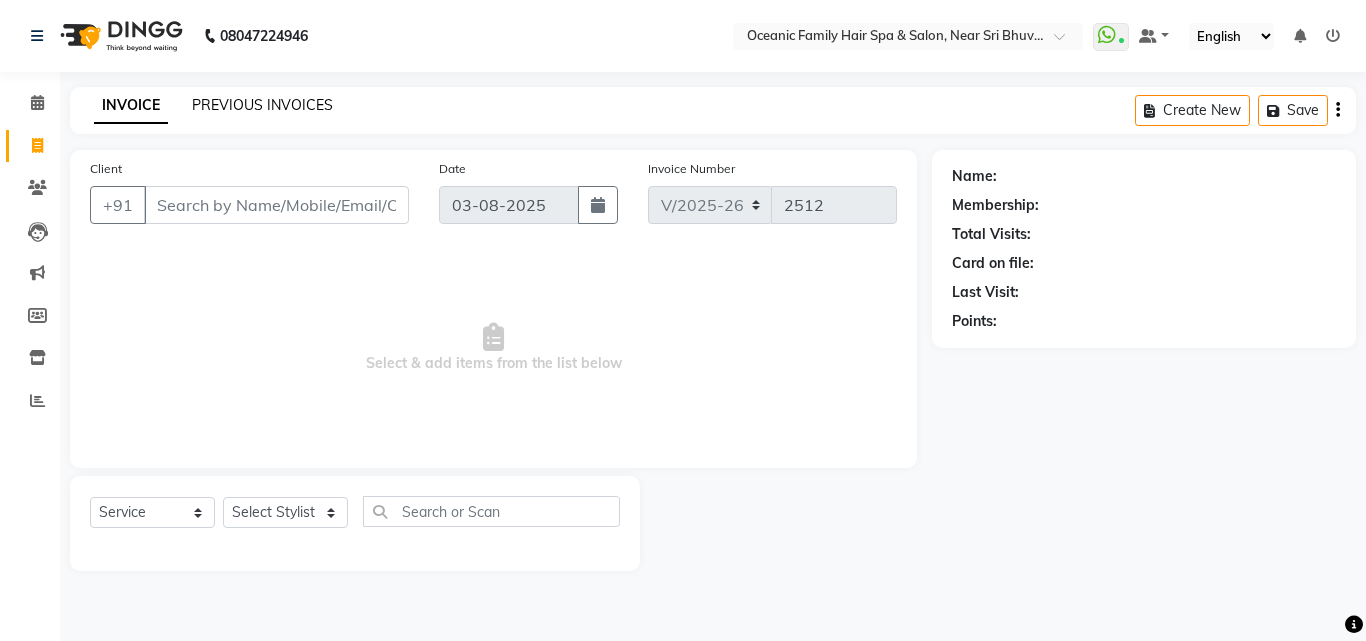 click on "PREVIOUS INVOICES" 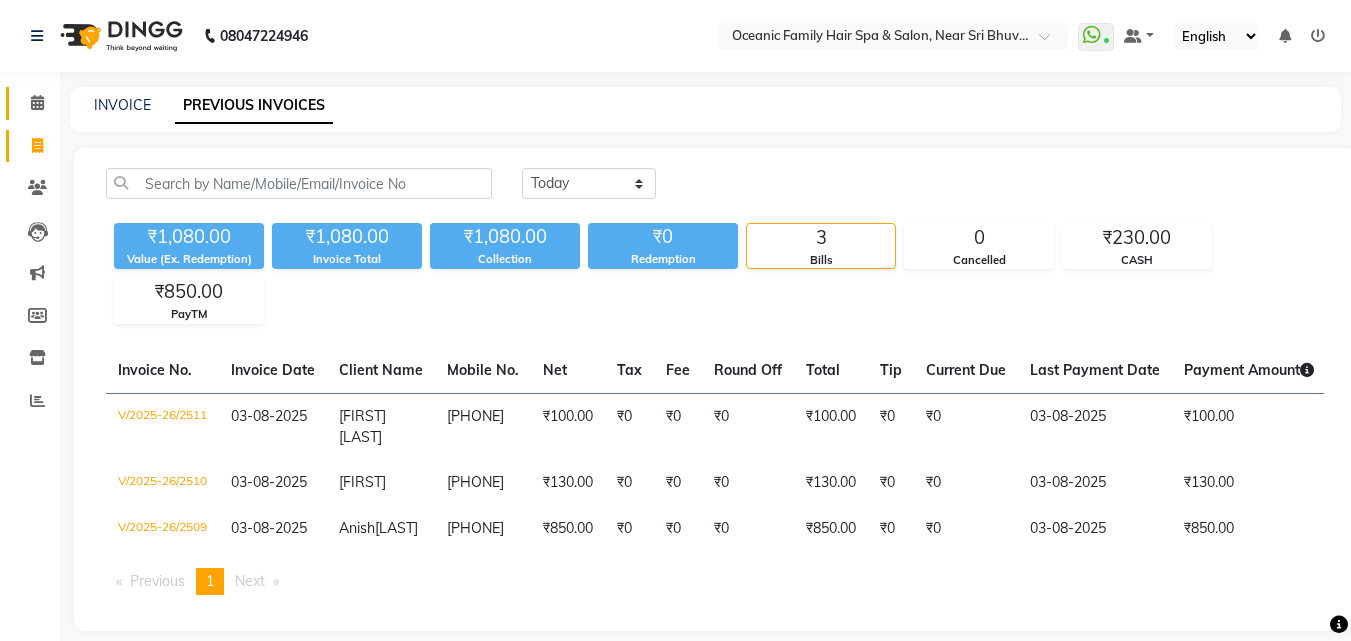 click 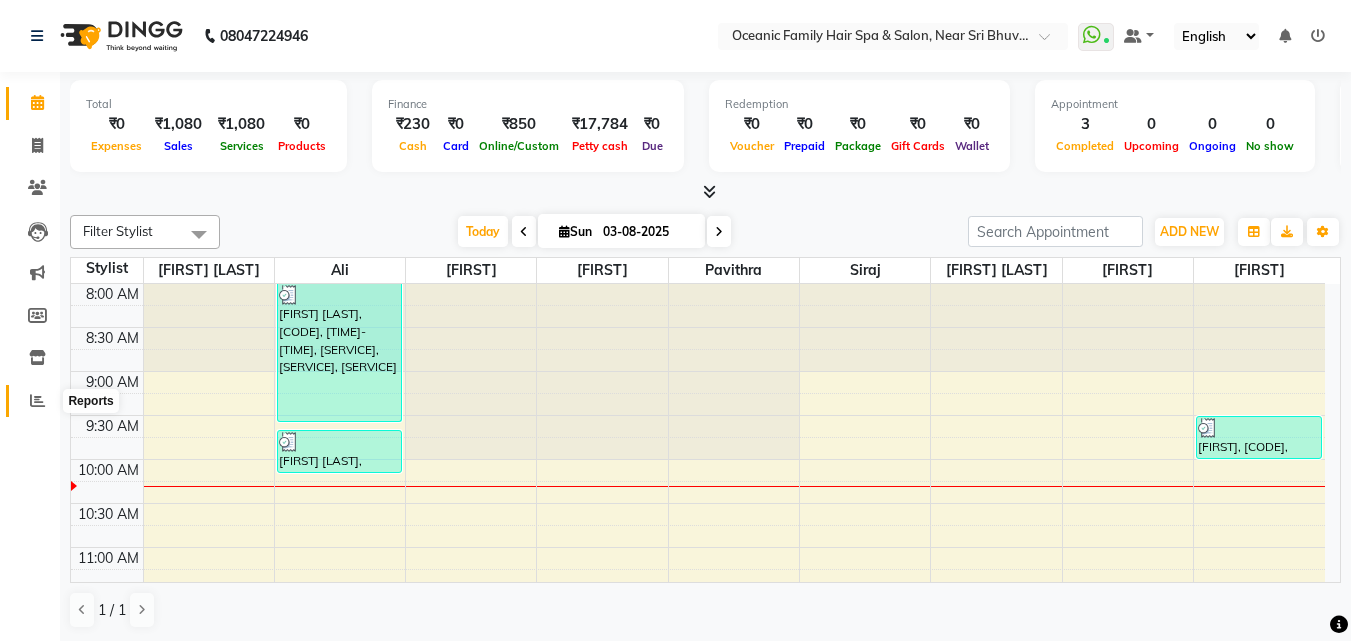 click 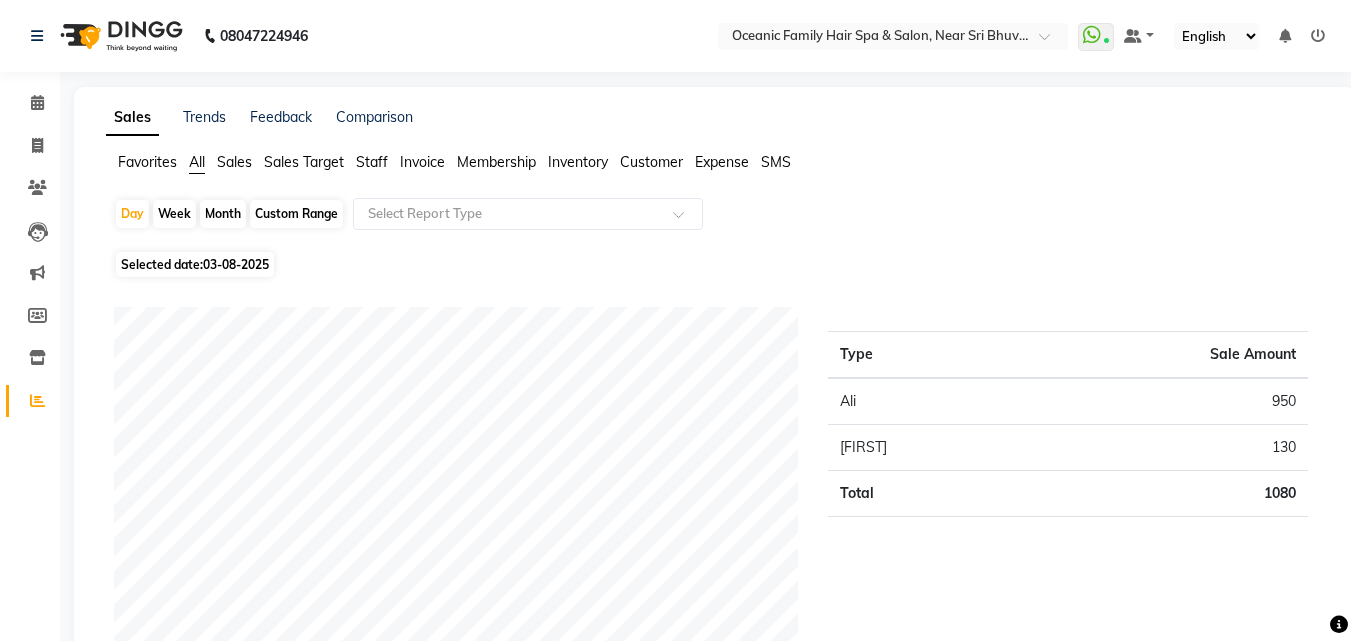 click on "Expense" 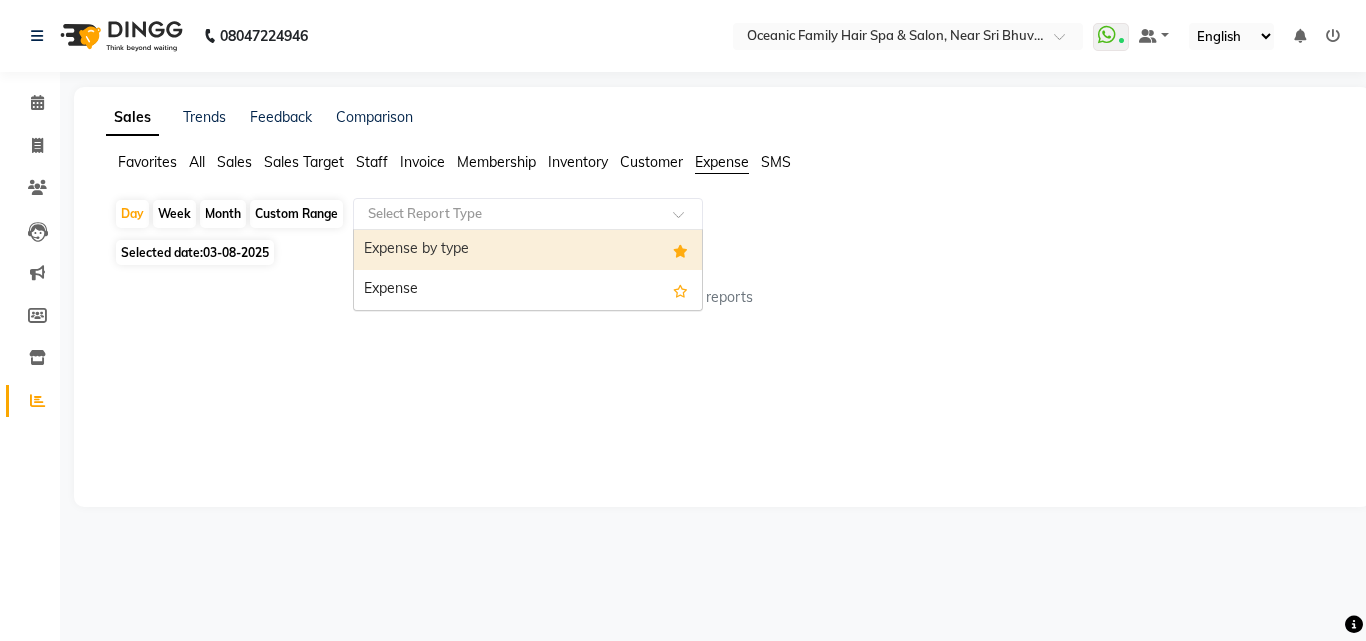 click 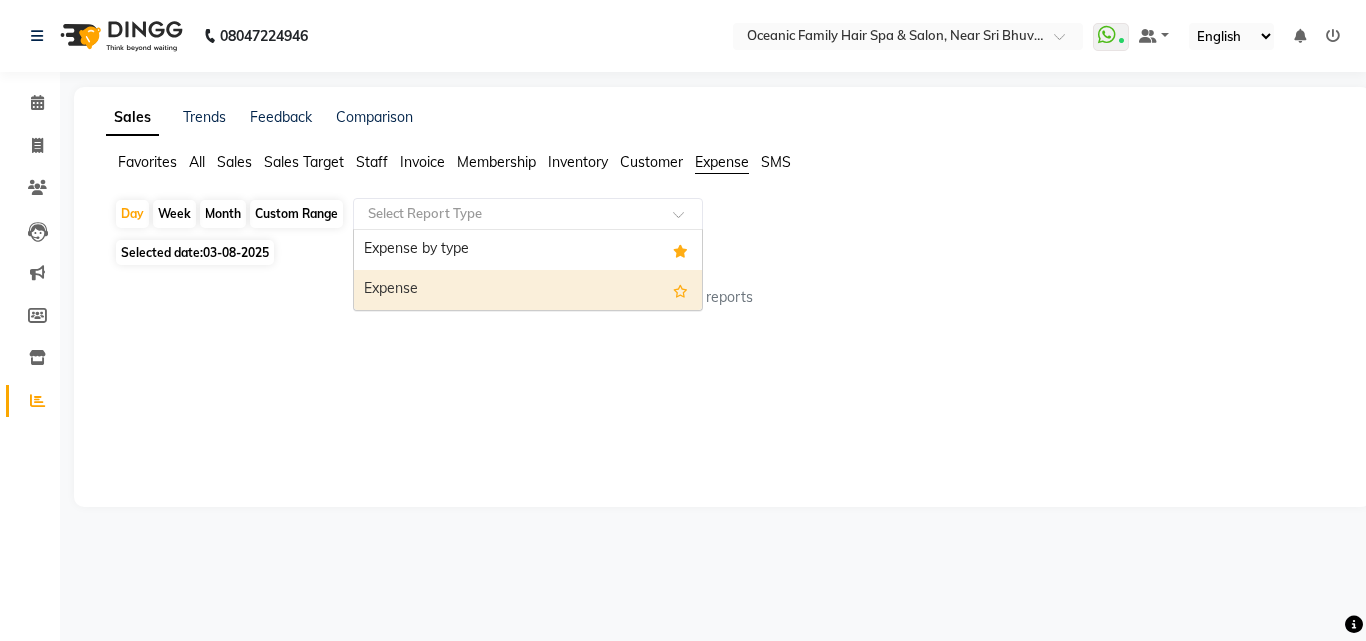 click on "Expense" at bounding box center (528, 290) 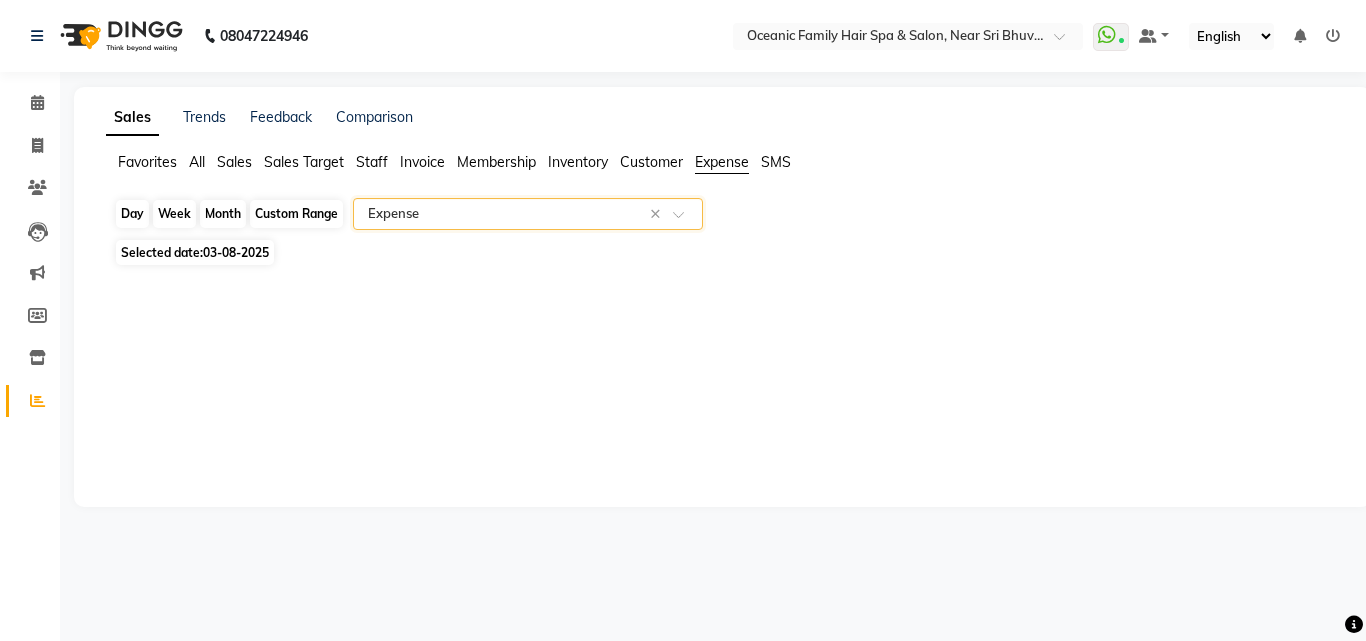 click on "Day" 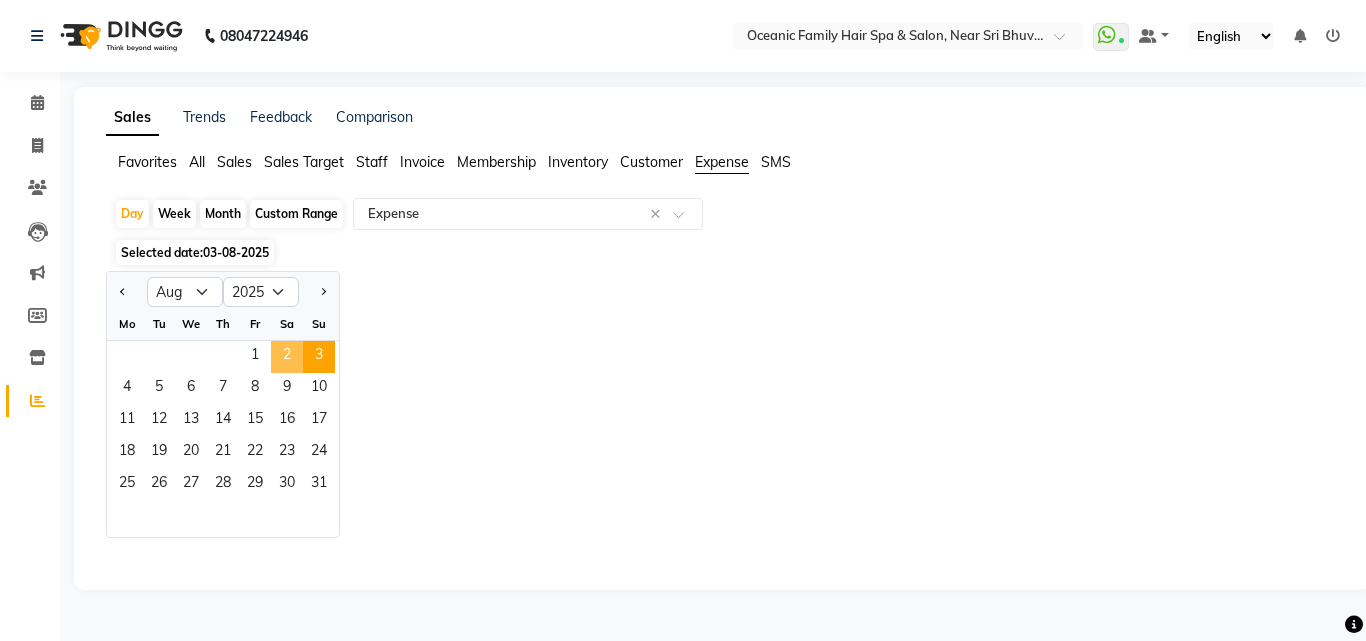 click on "2" 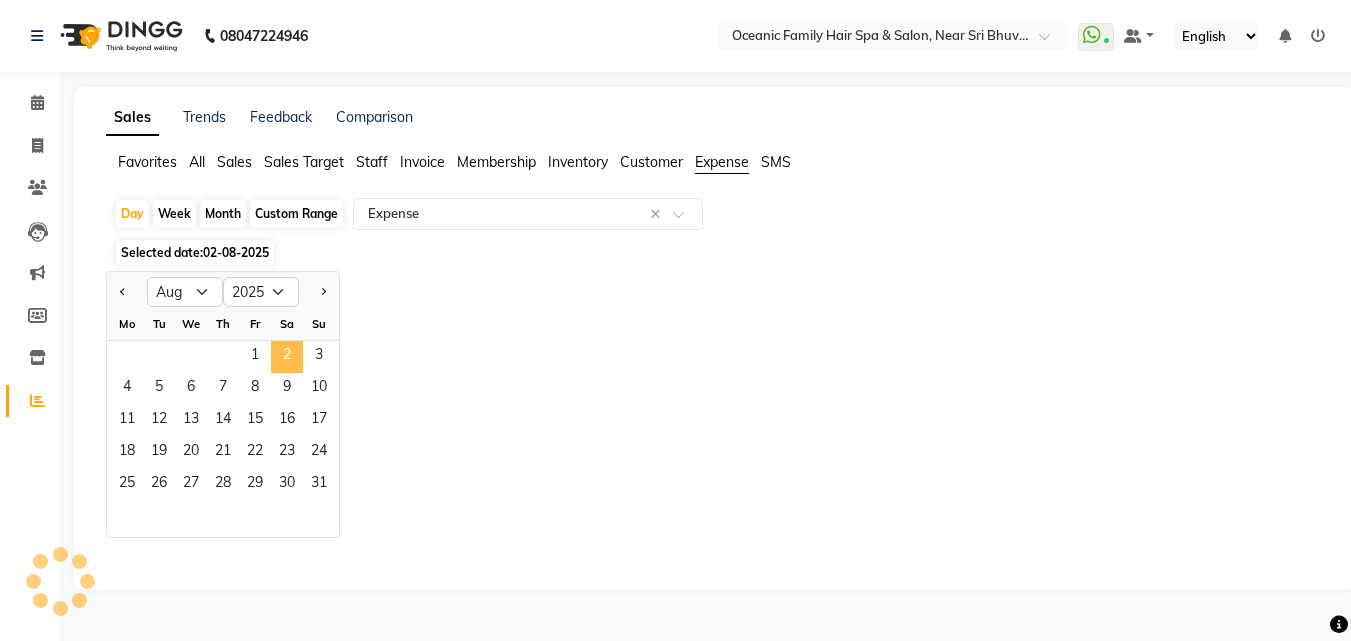 select on "csv" 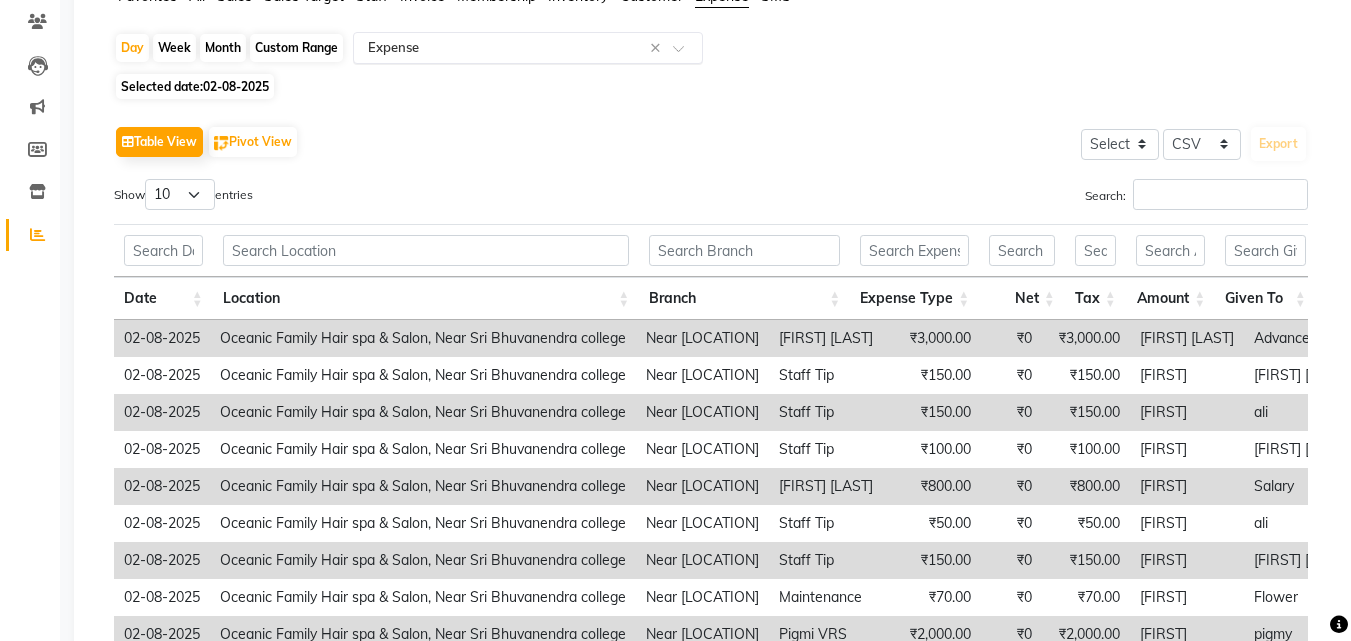 scroll, scrollTop: 0, scrollLeft: 0, axis: both 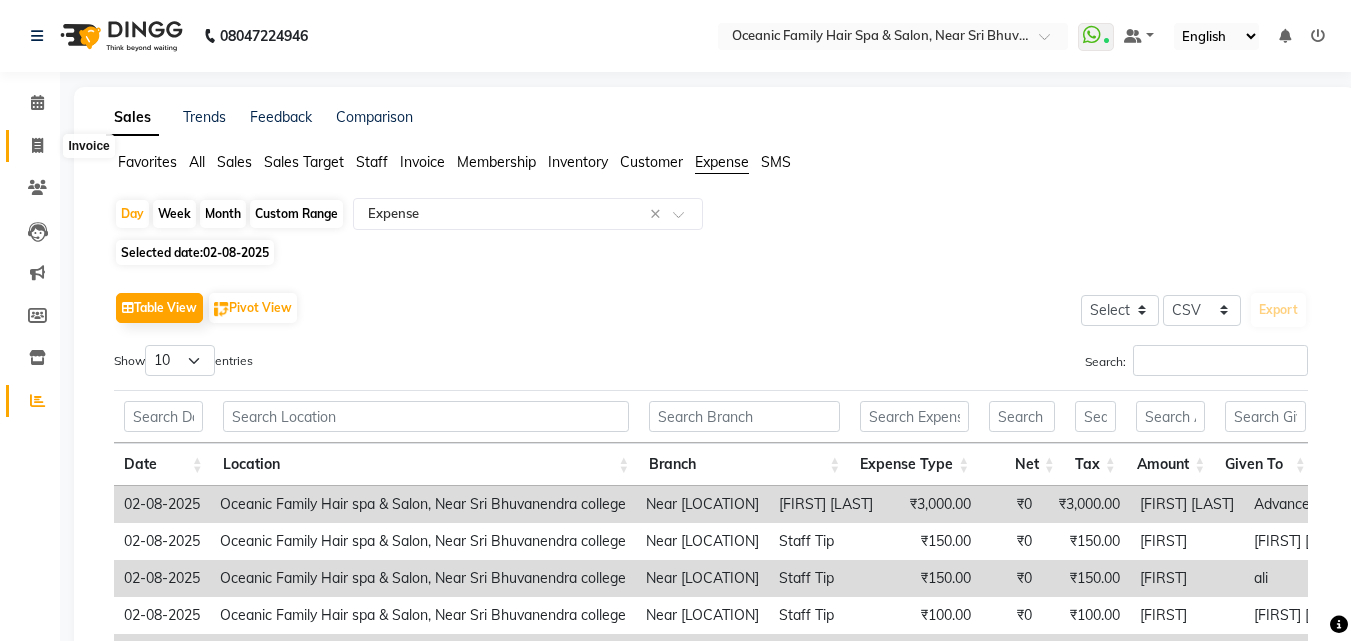 click 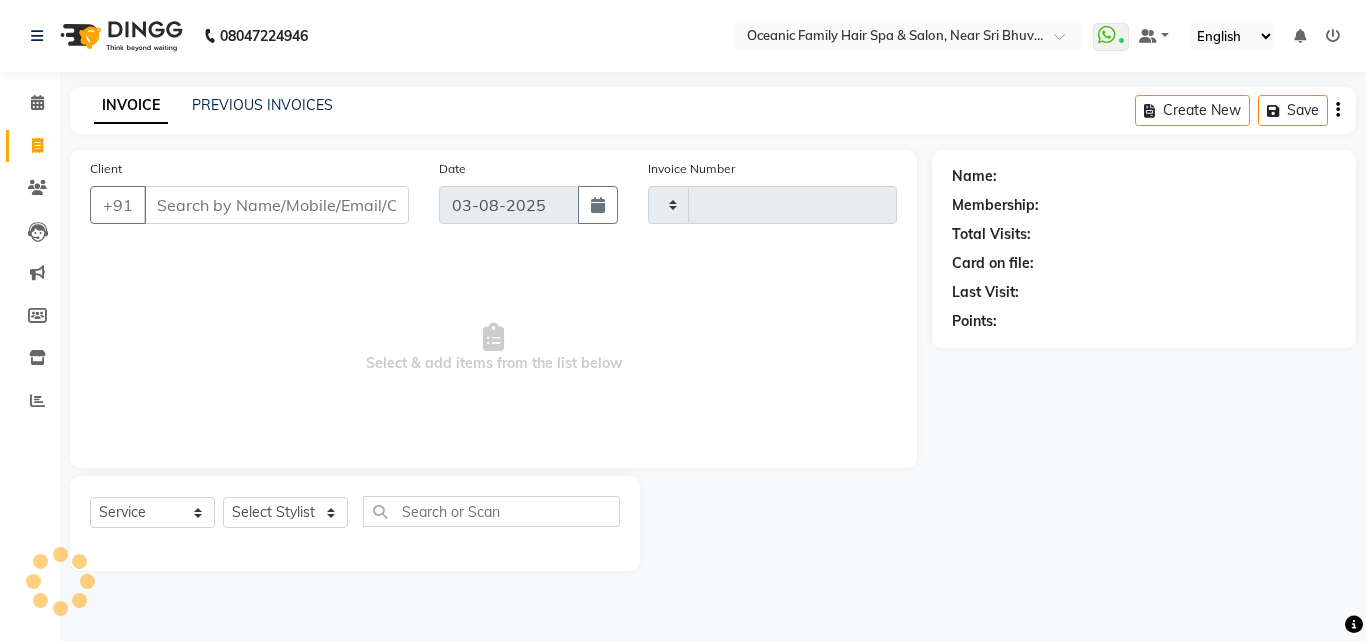 type on "2512" 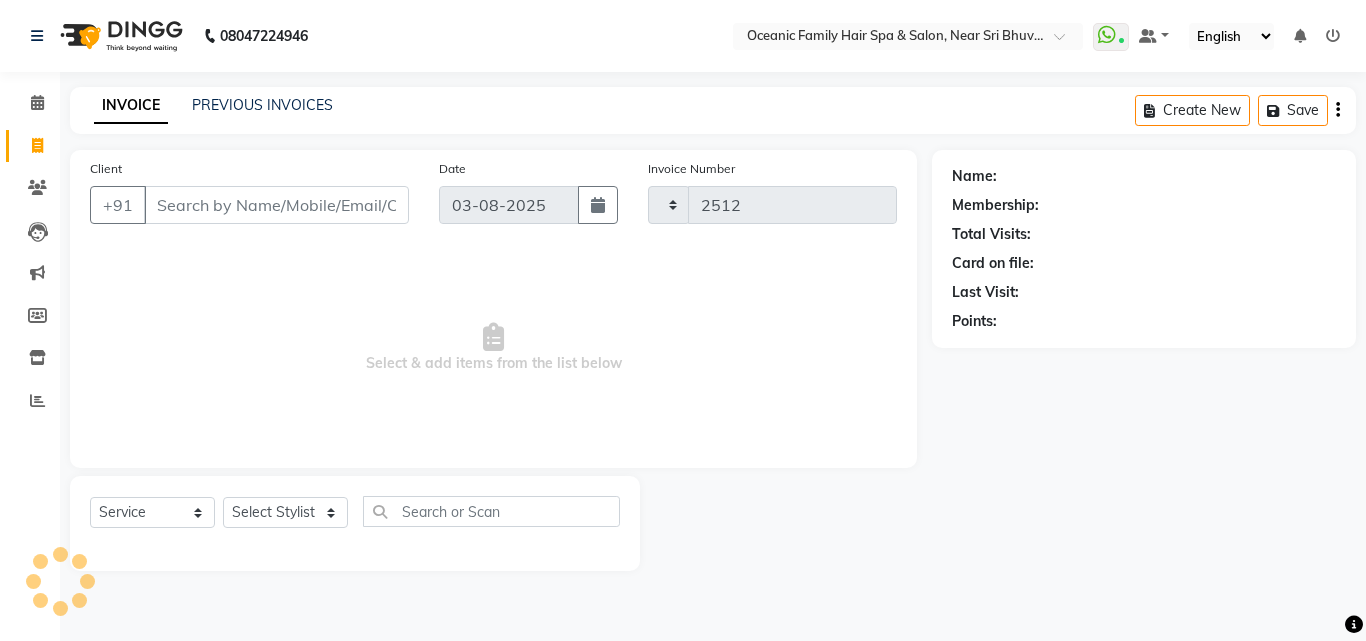 select on "4366" 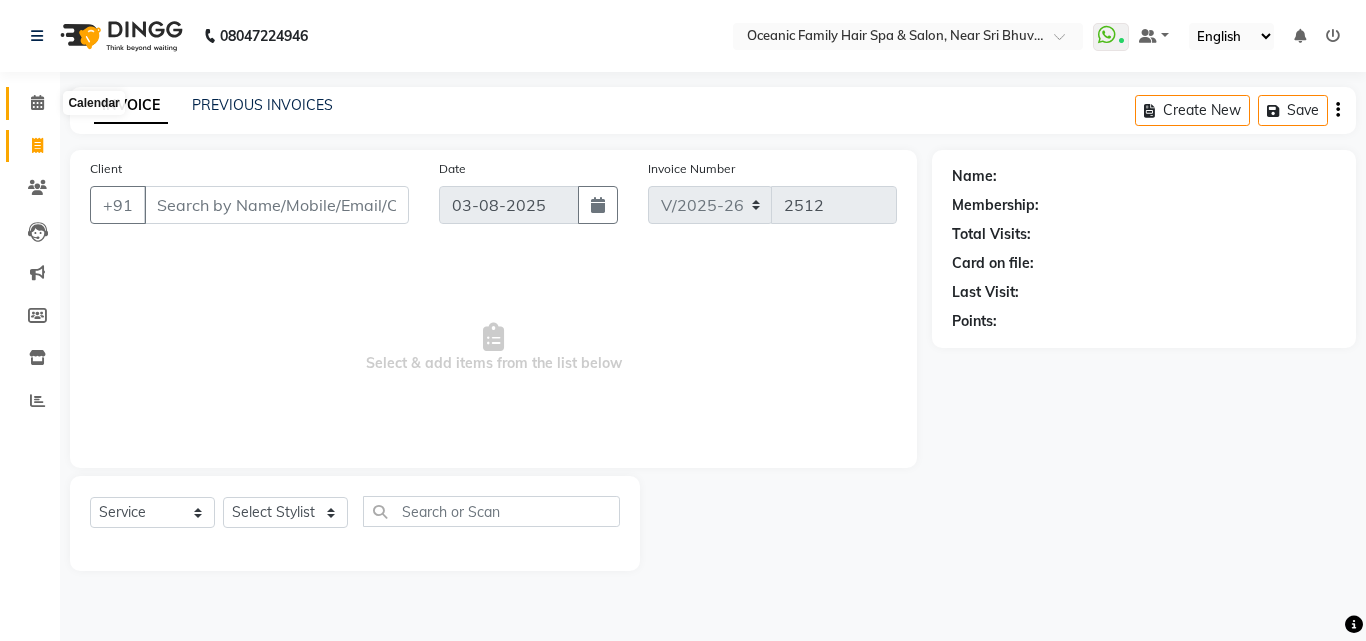 click 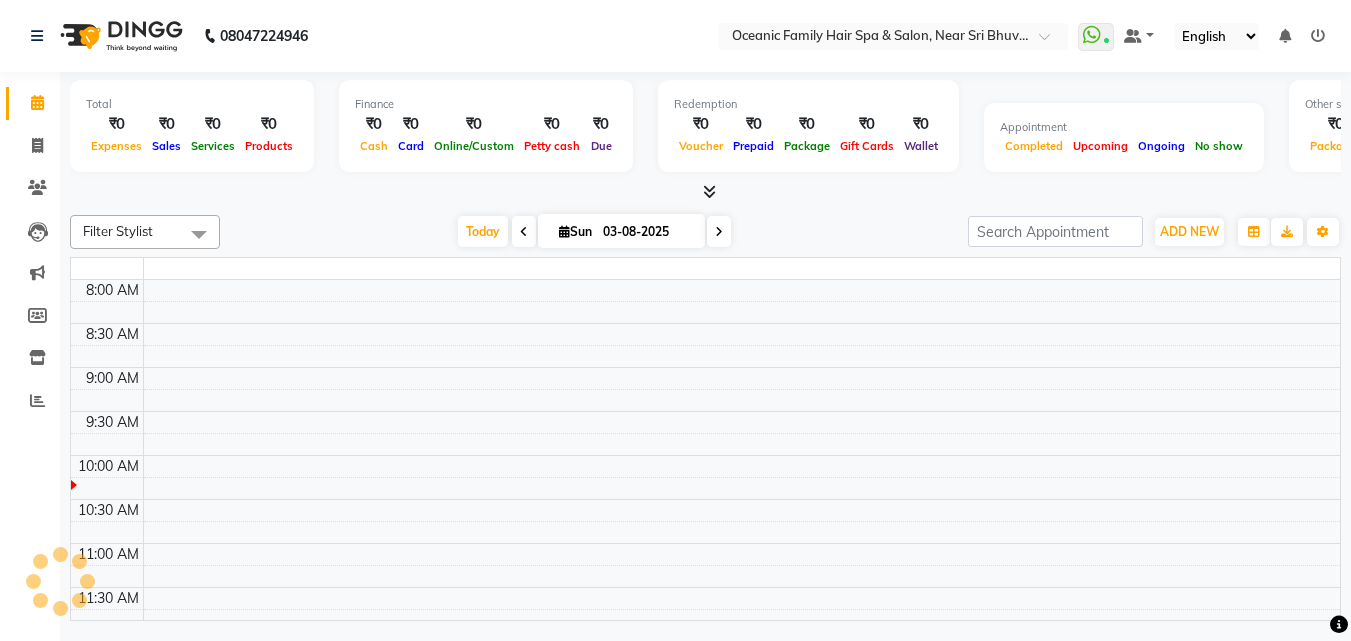 scroll, scrollTop: 0, scrollLeft: 0, axis: both 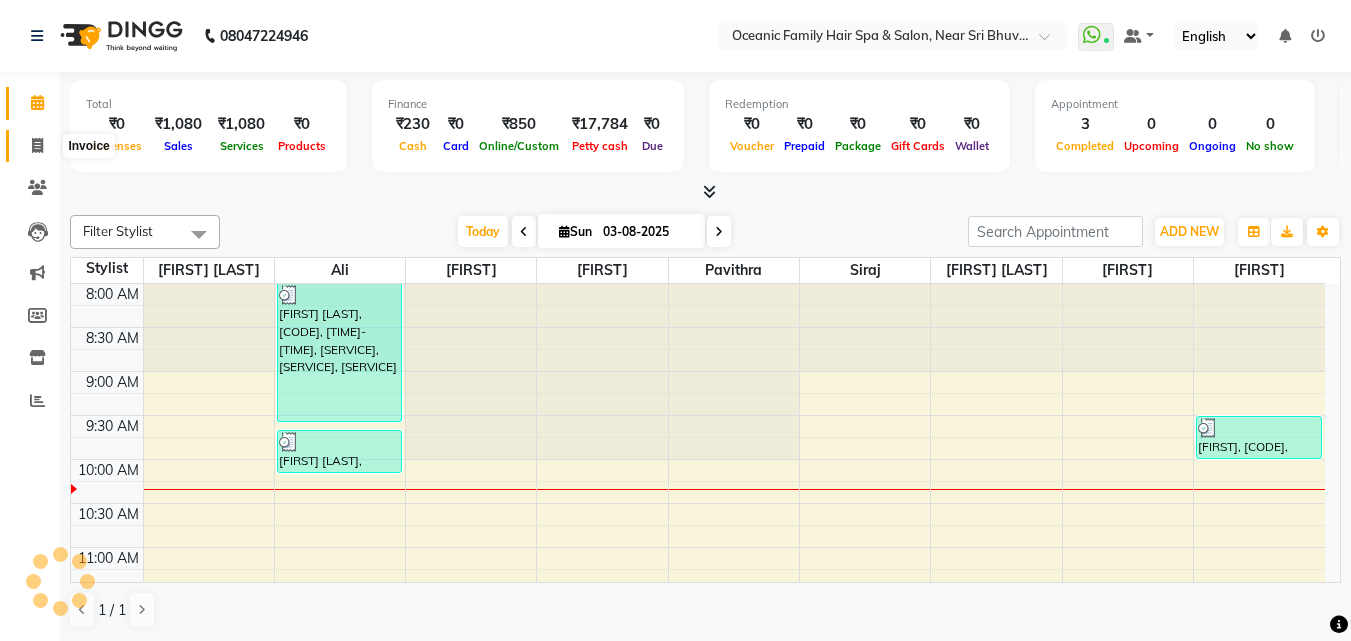 click 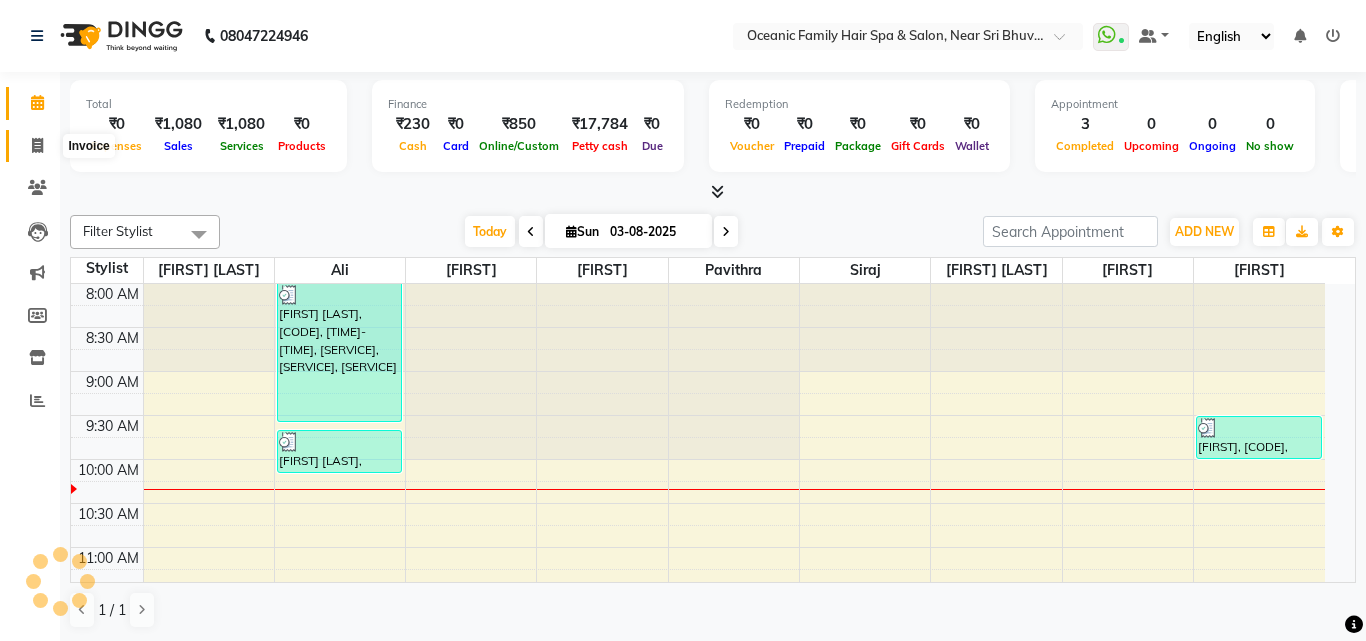 select on "4366" 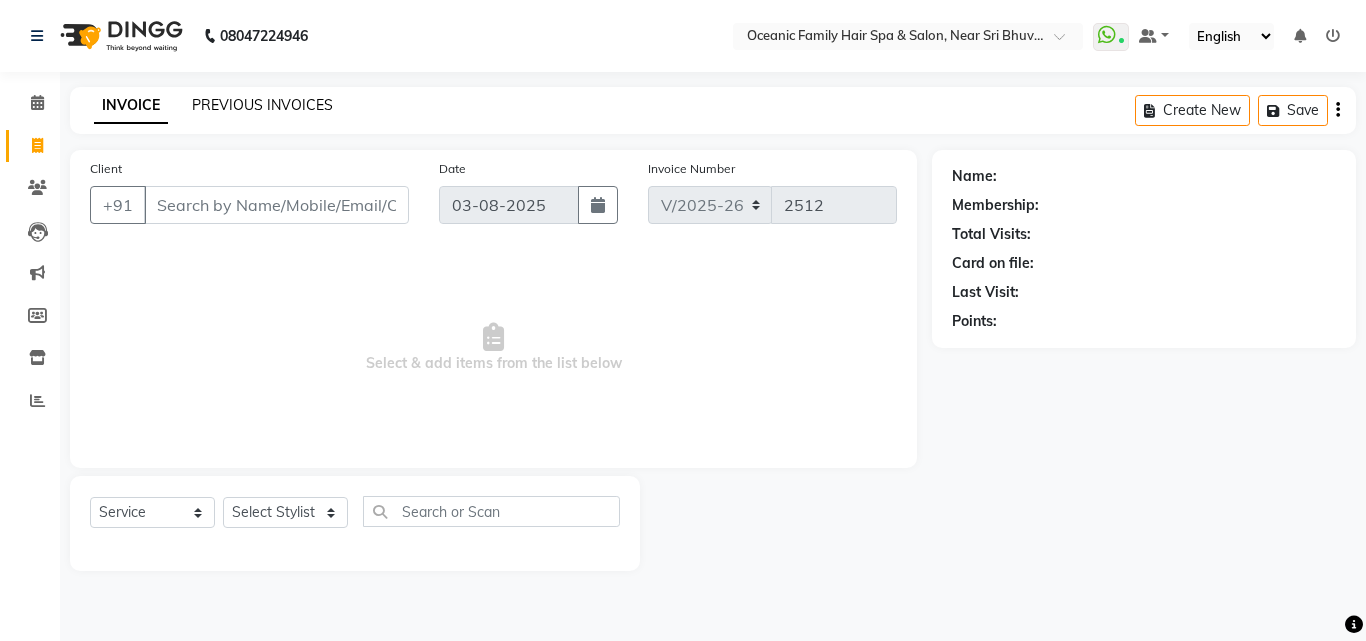 click on "PREVIOUS INVOICES" 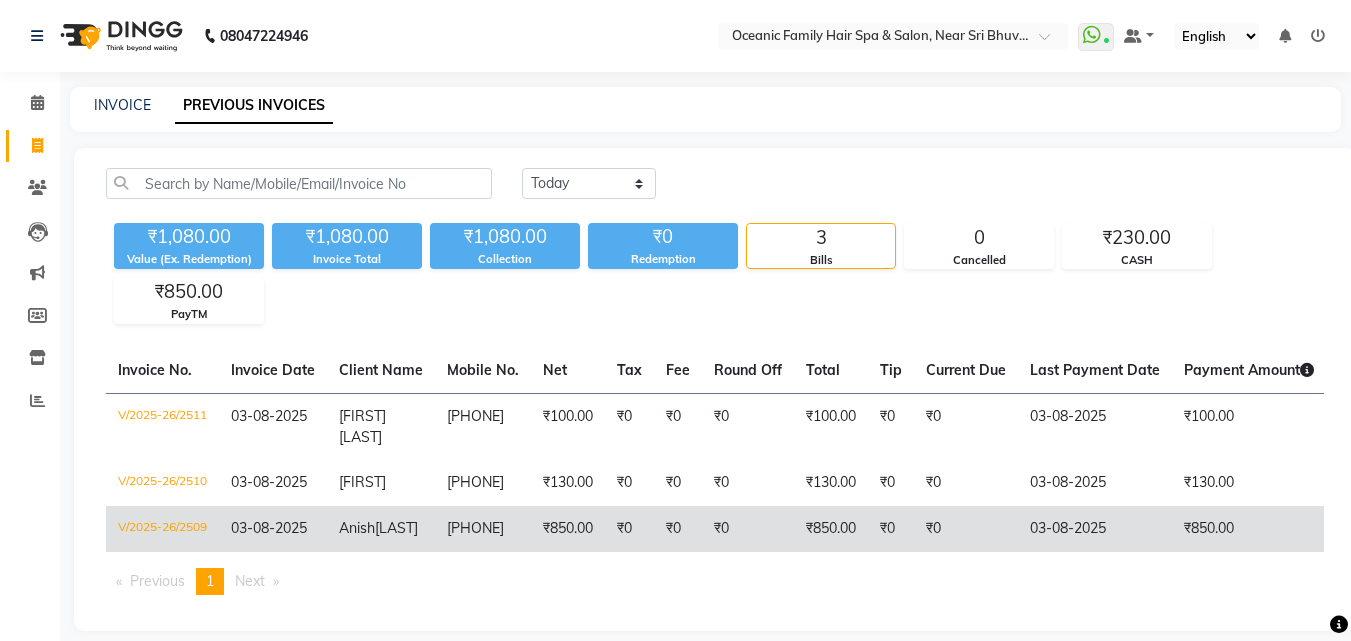 click on "03-08-2025" 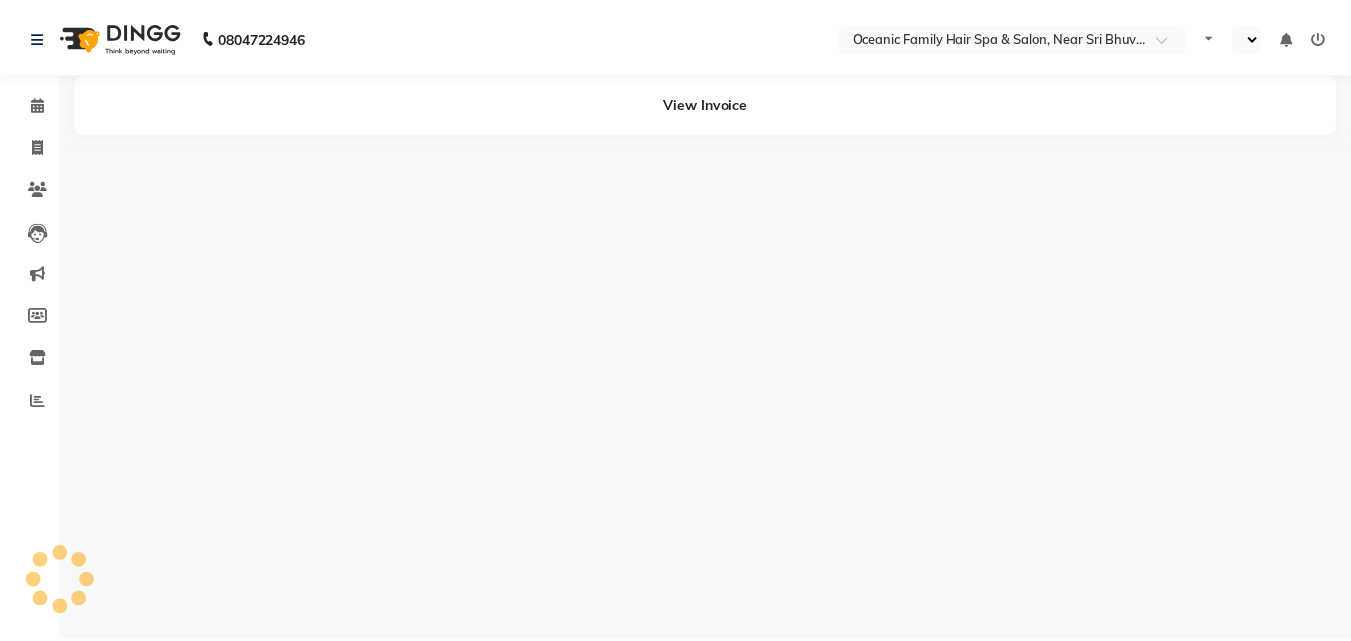 scroll, scrollTop: 0, scrollLeft: 0, axis: both 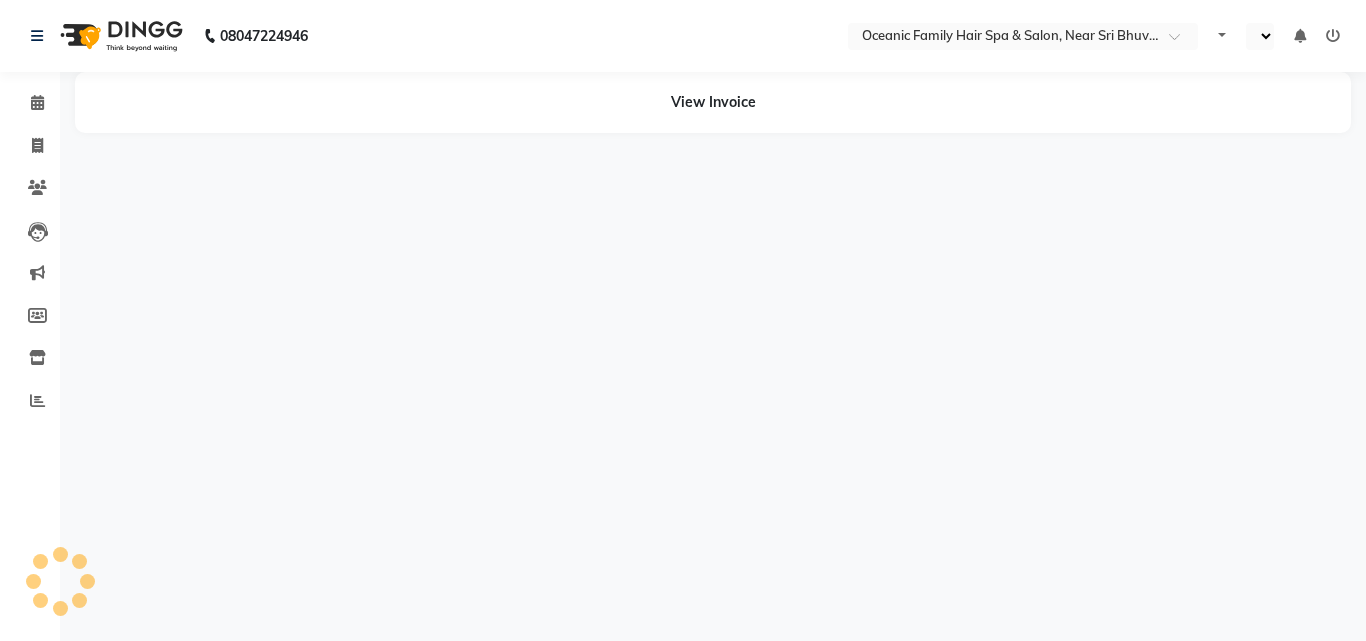 select on "en" 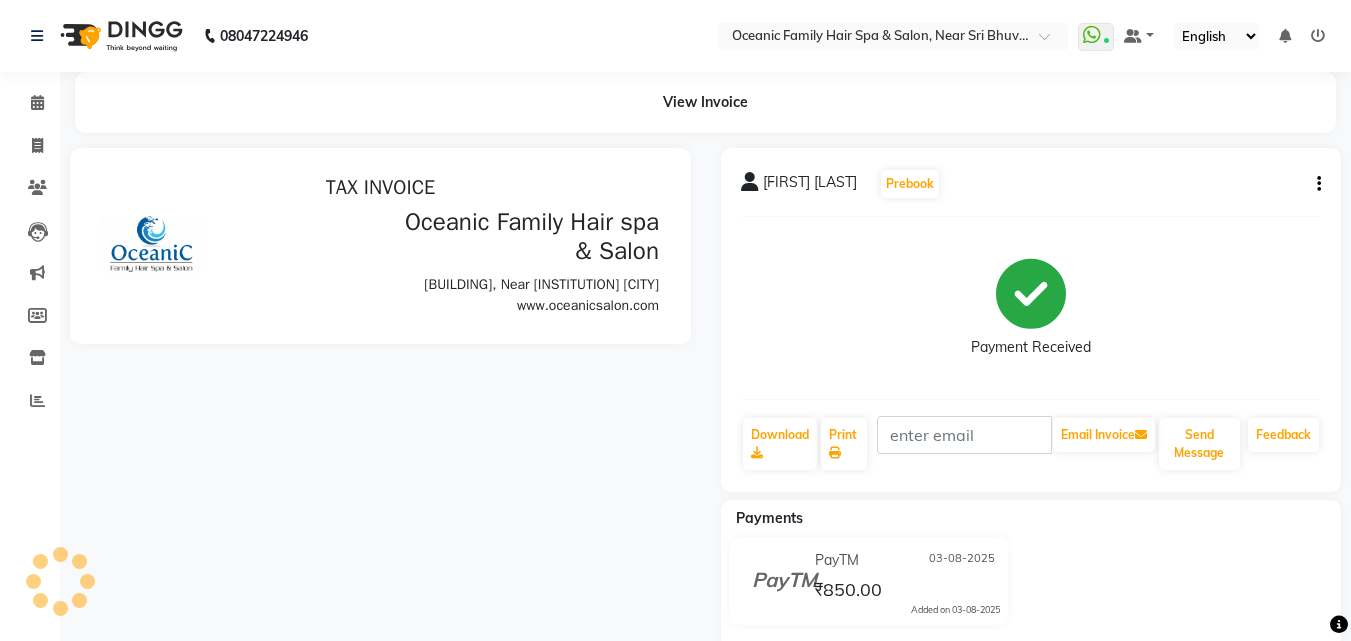 scroll, scrollTop: 0, scrollLeft: 0, axis: both 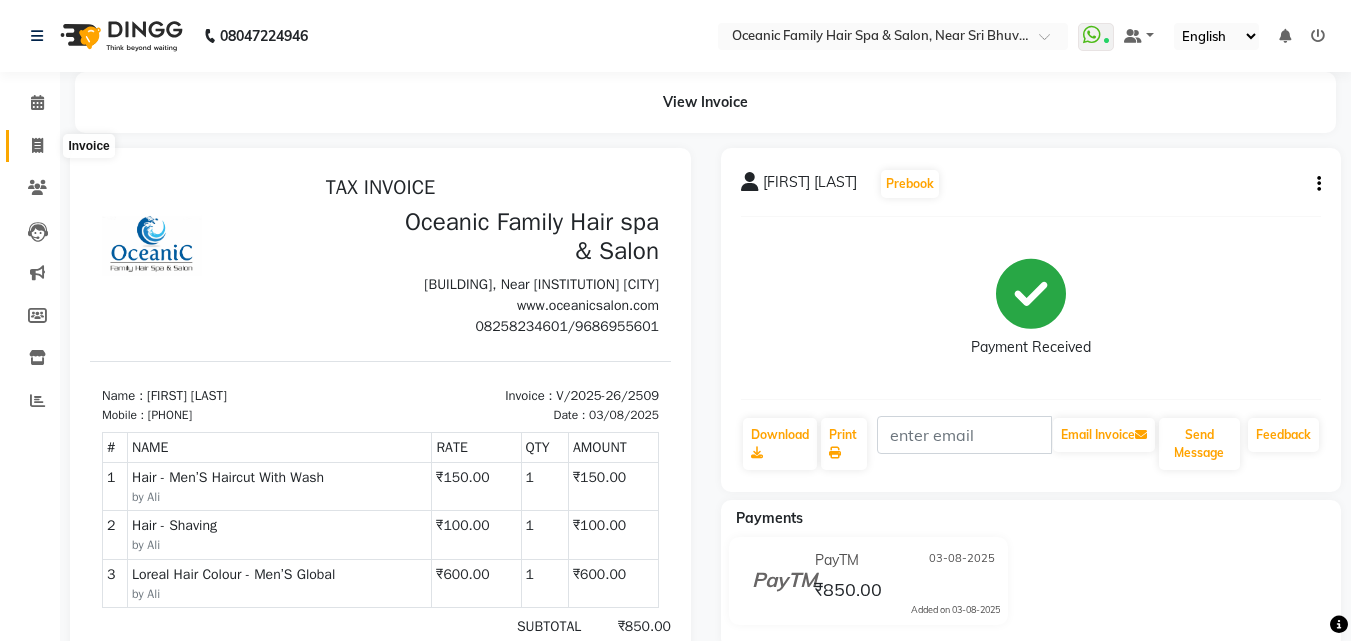 click 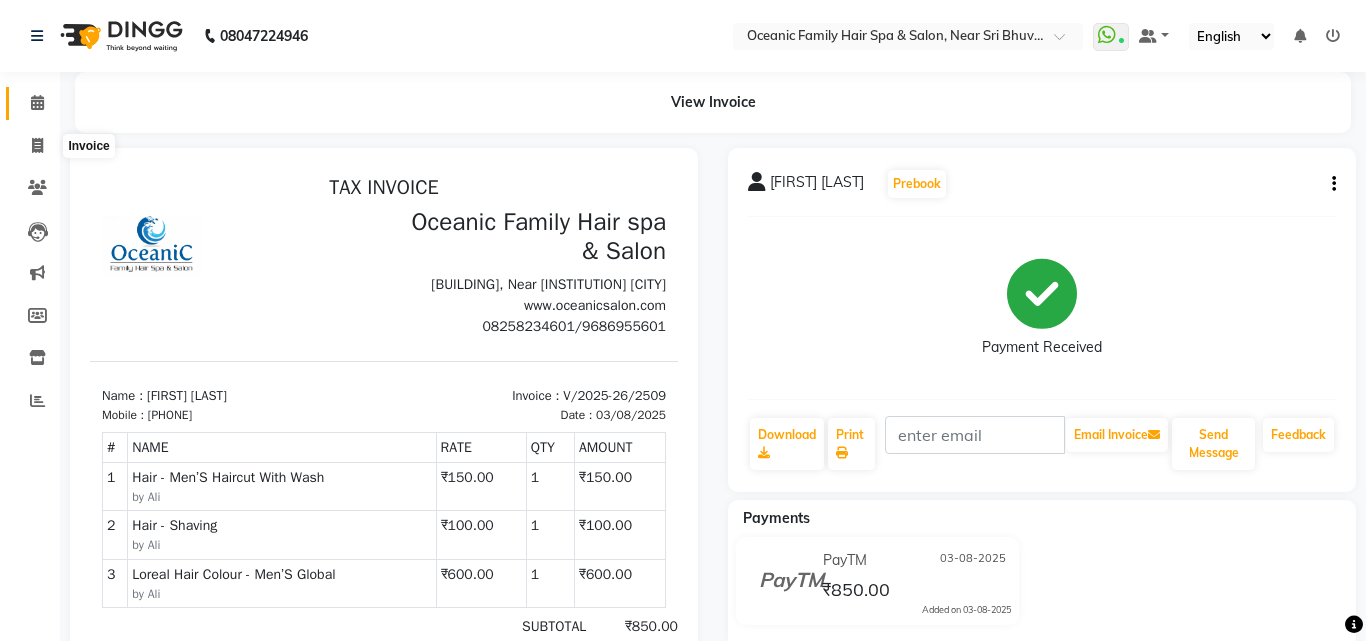 select on "4366" 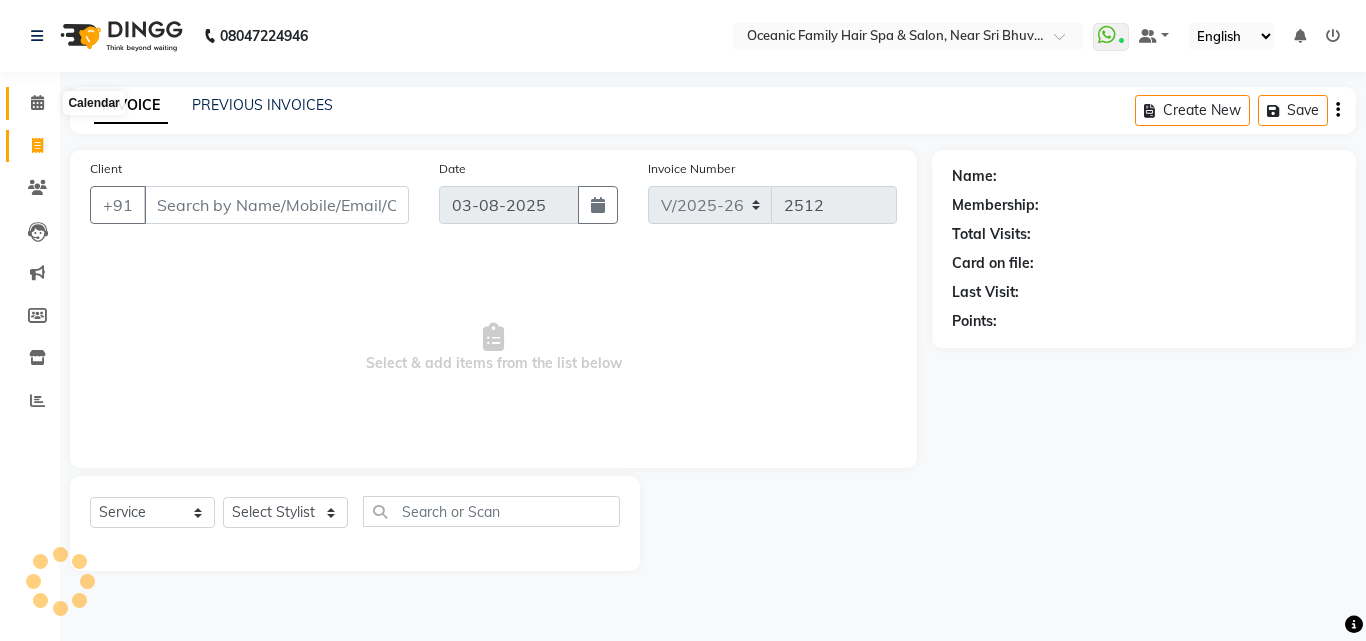 click 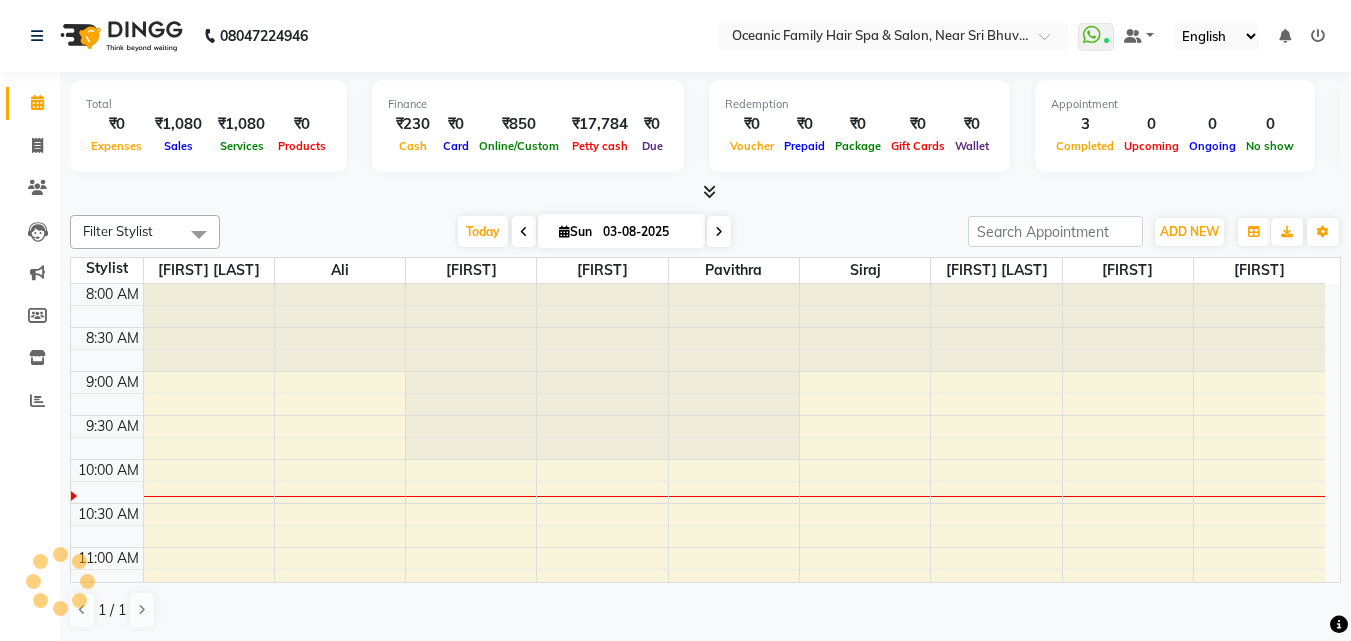 scroll, scrollTop: 0, scrollLeft: 0, axis: both 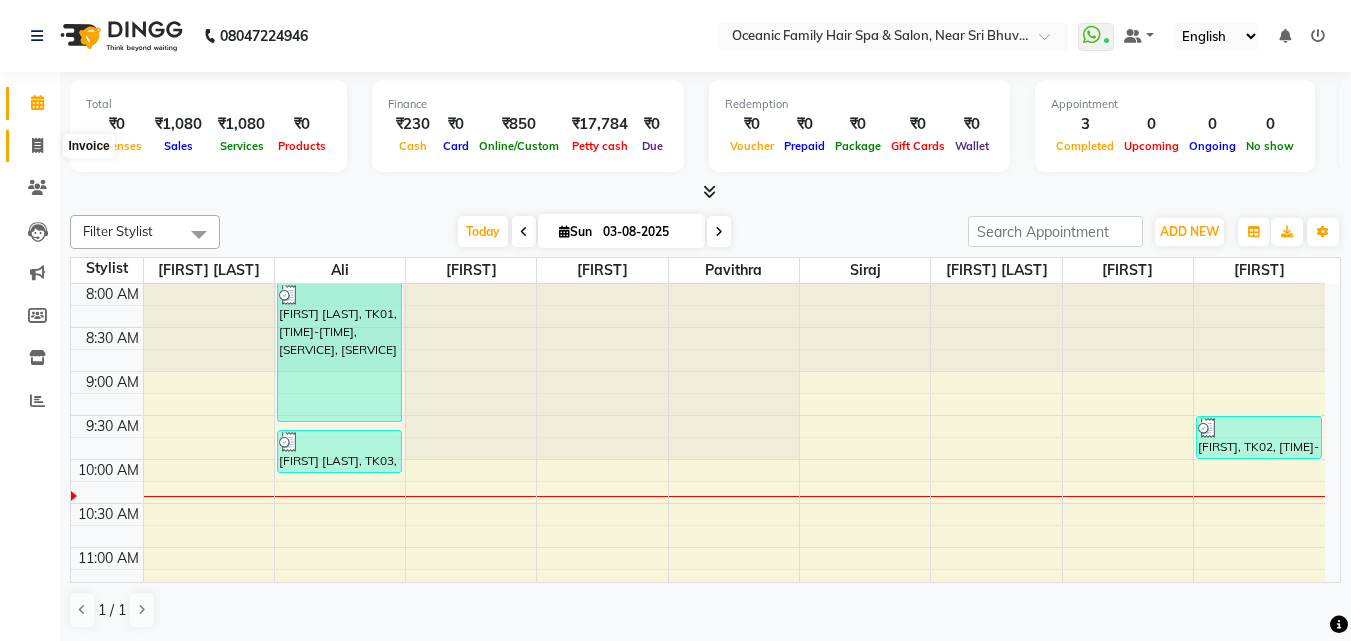 click 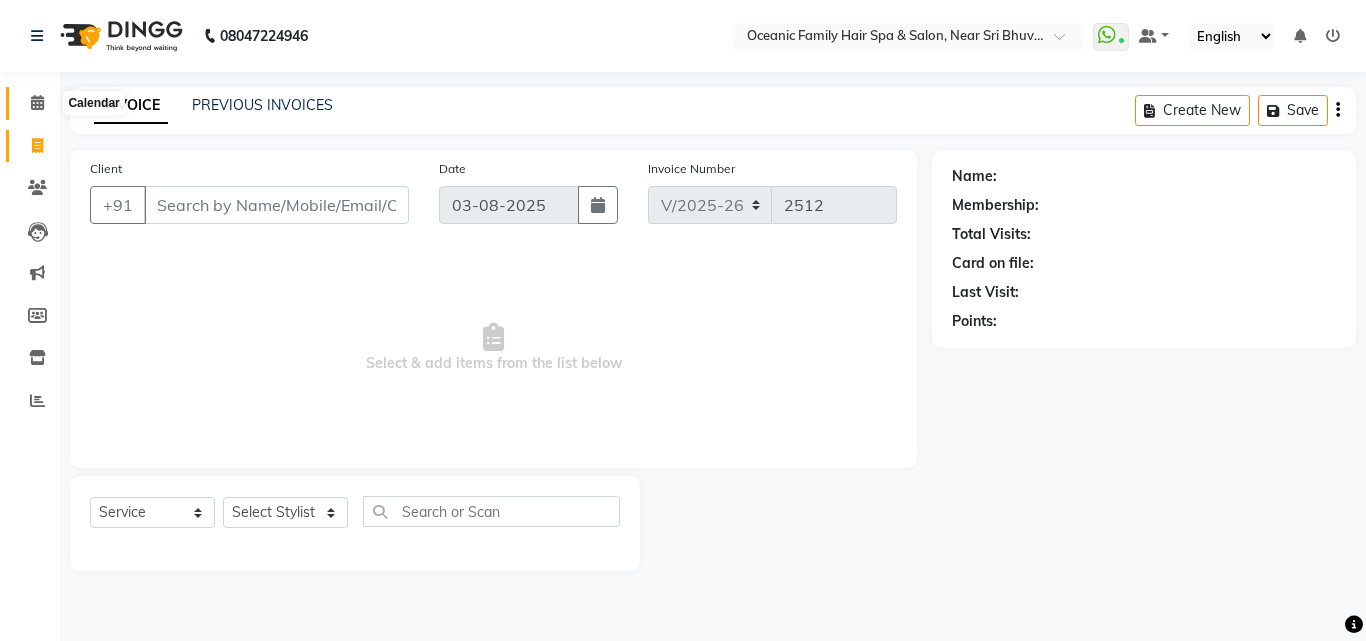 click 